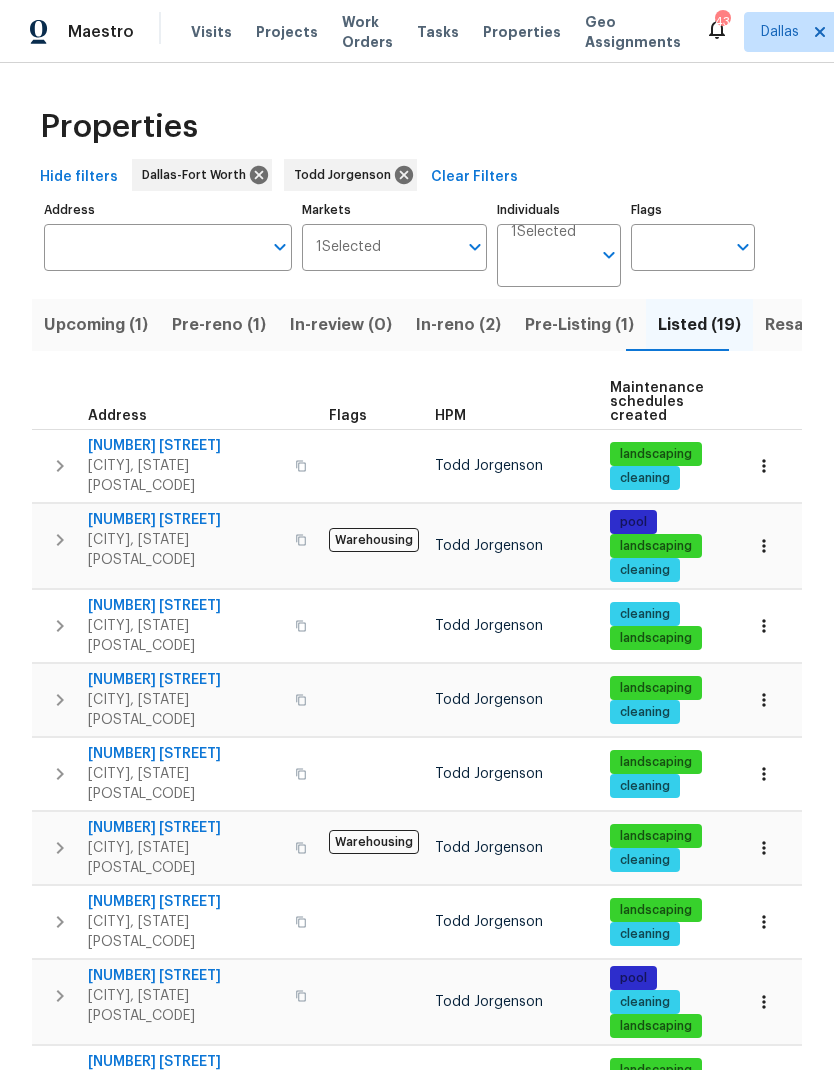 scroll, scrollTop: 0, scrollLeft: 0, axis: both 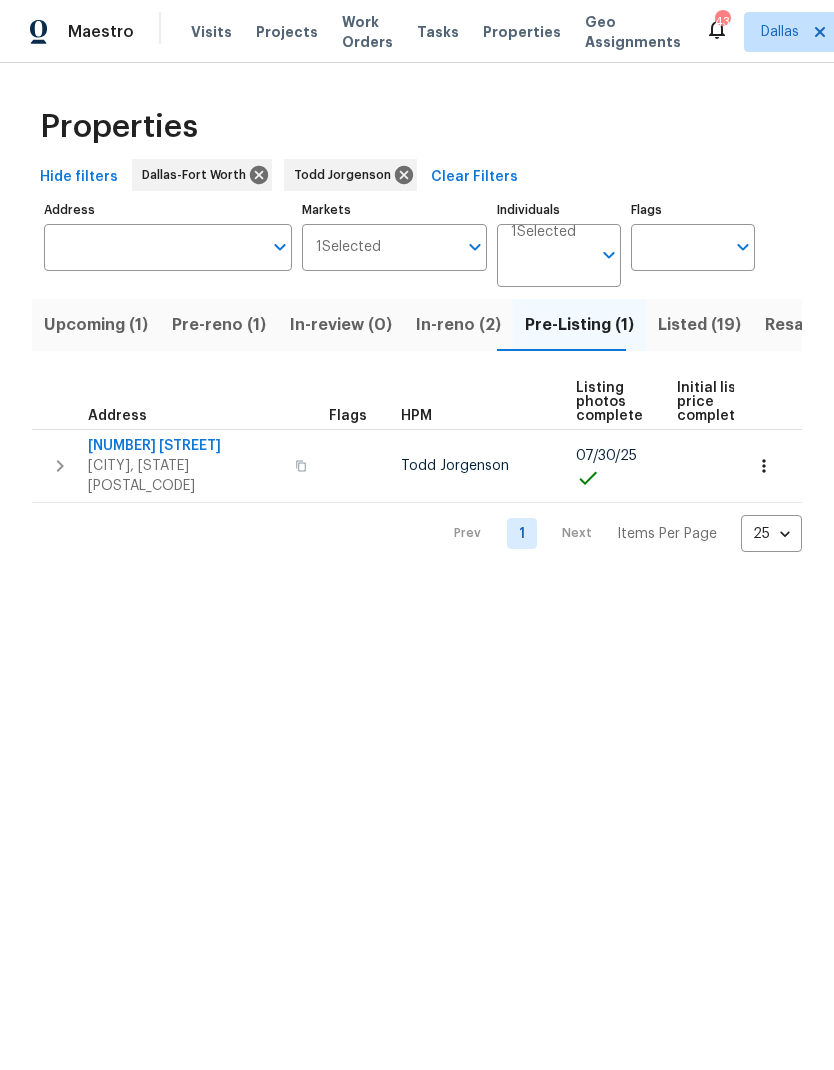 click 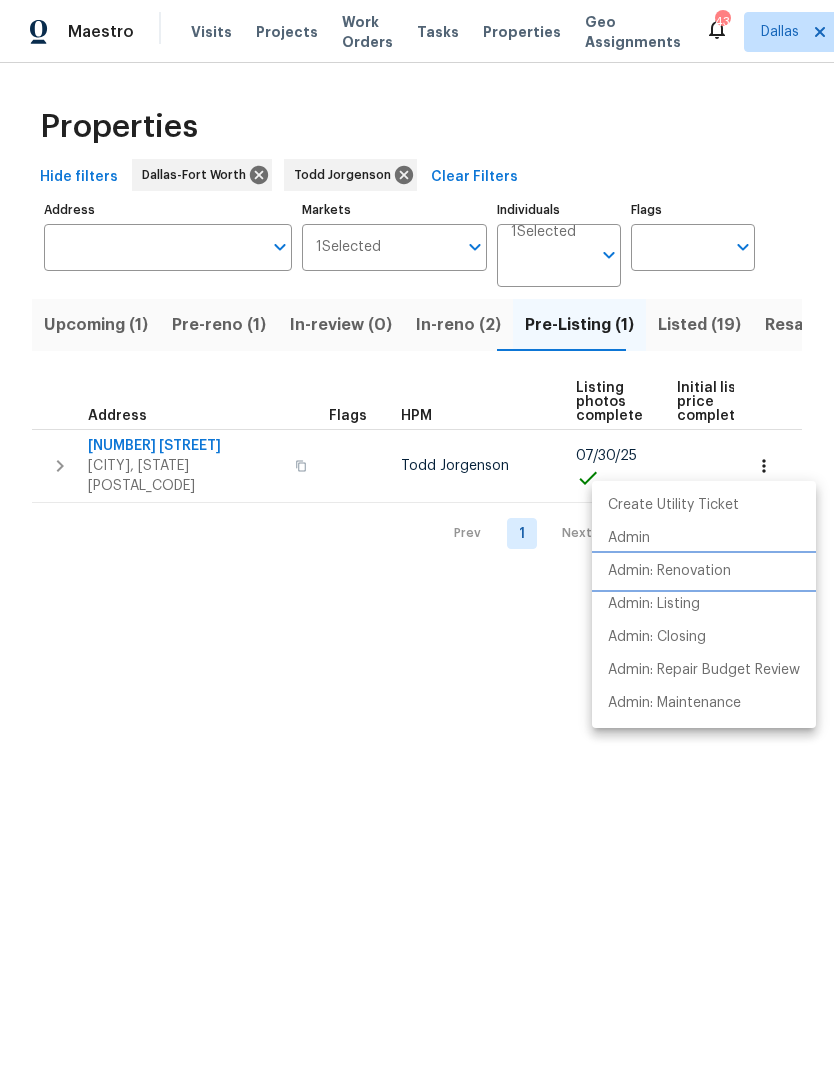 click on "Admin: Renovation" at bounding box center (669, 571) 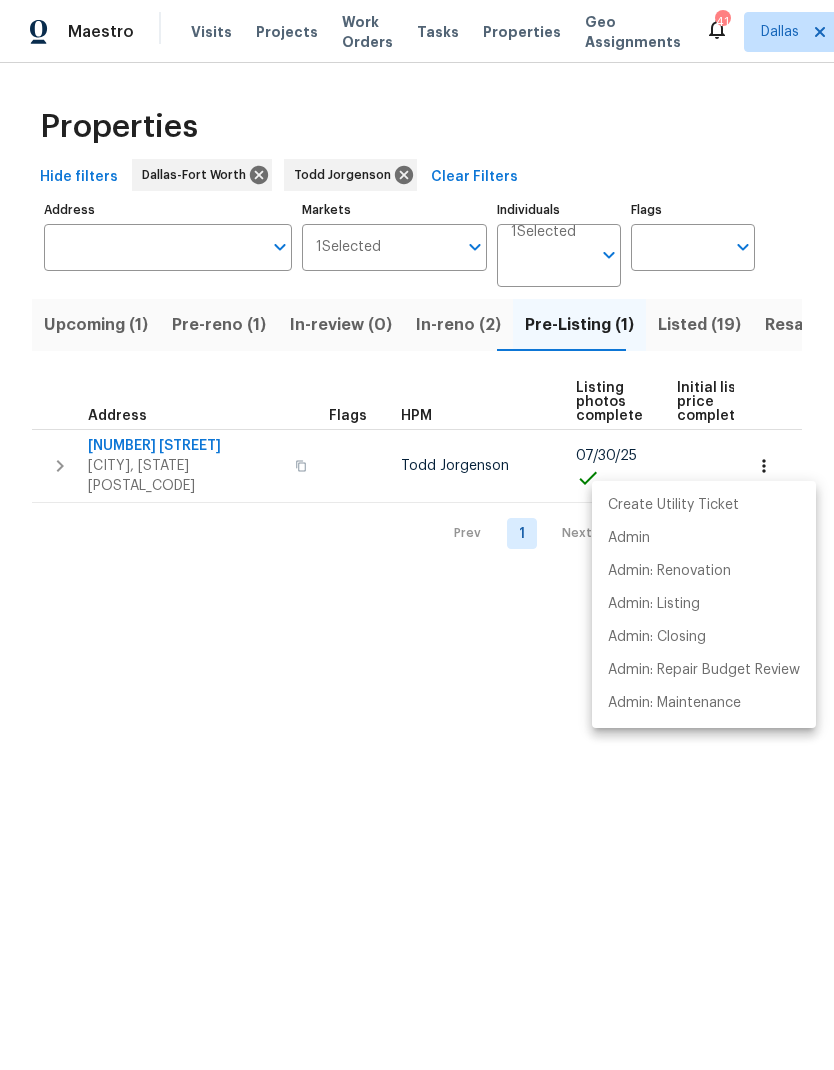 click at bounding box center (417, 535) 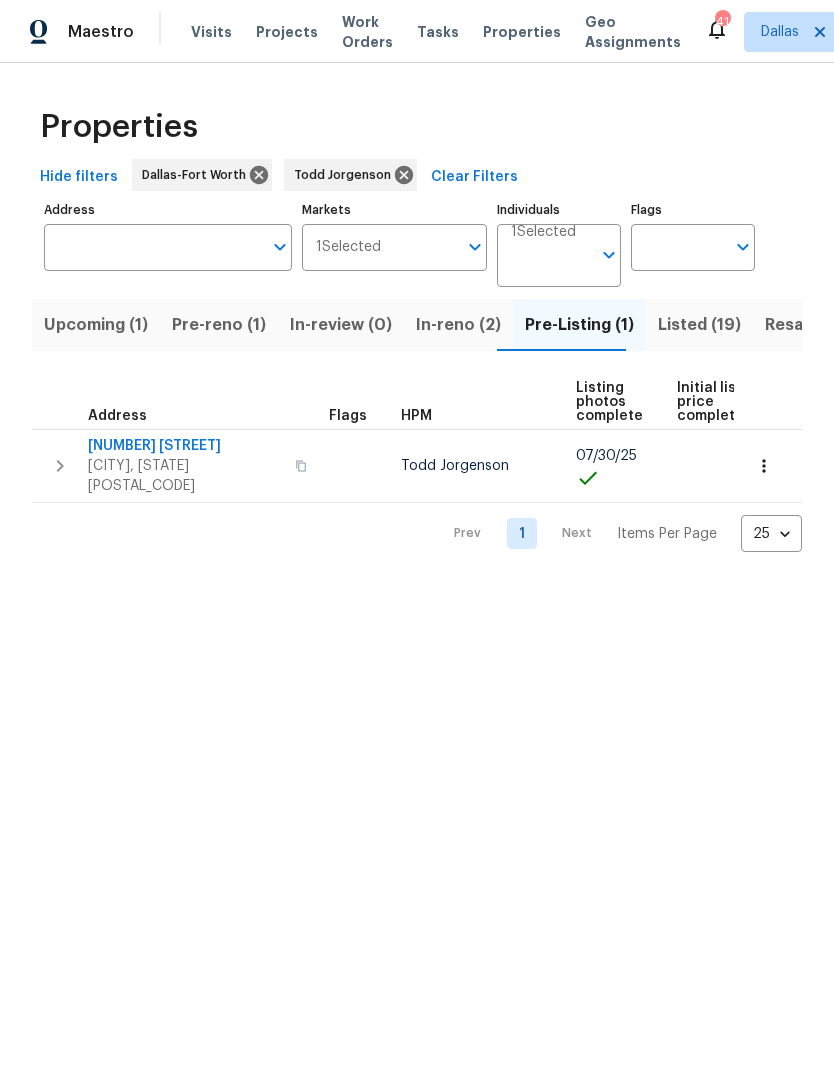 click 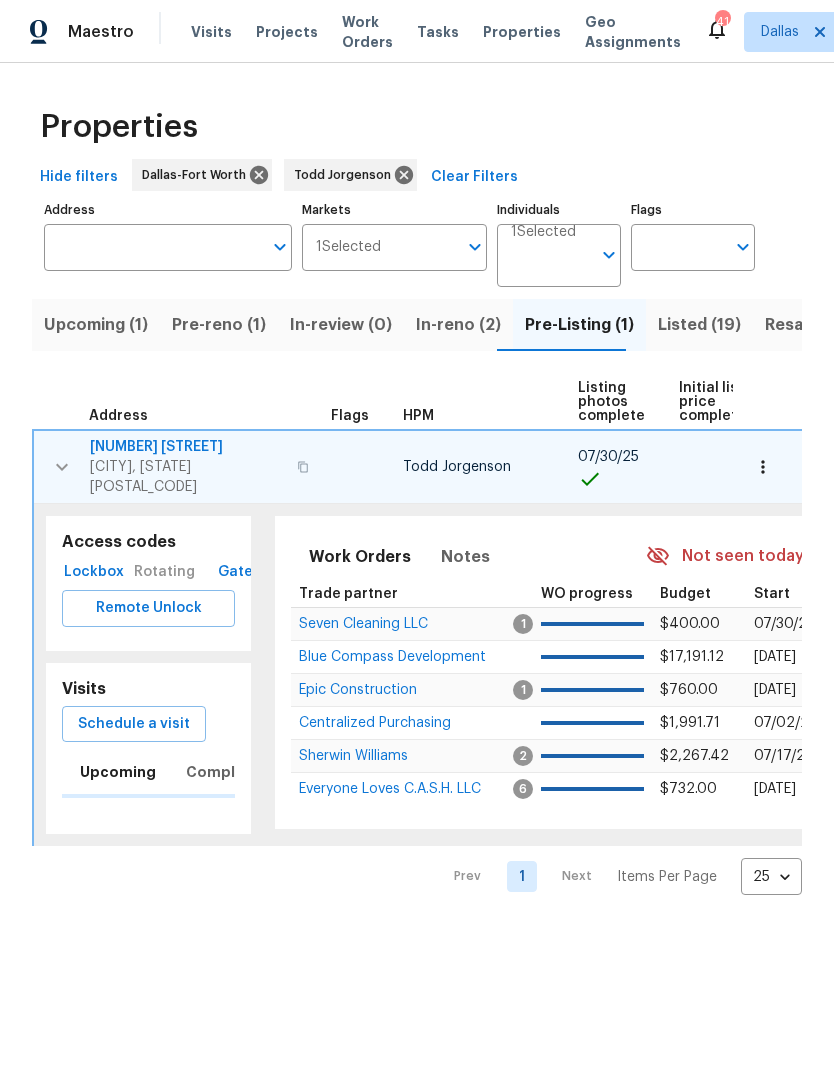 click on "Schedule a visit" at bounding box center (134, 724) 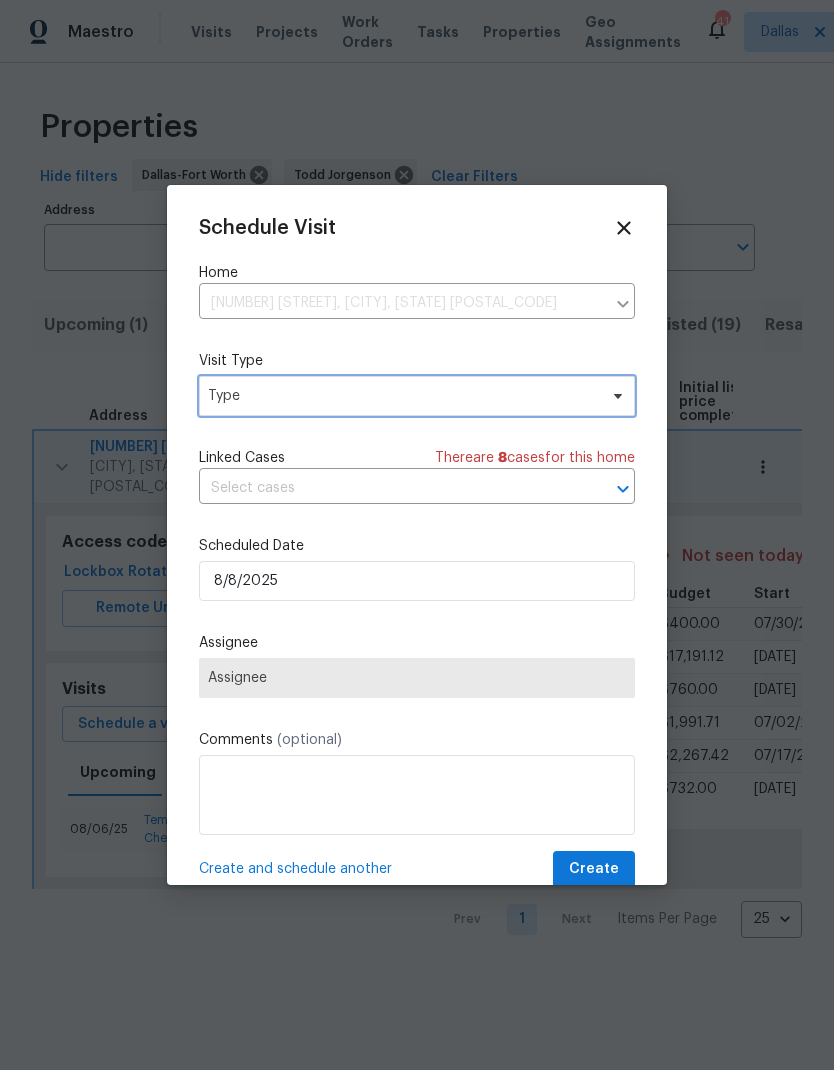 click on "Type" at bounding box center (402, 396) 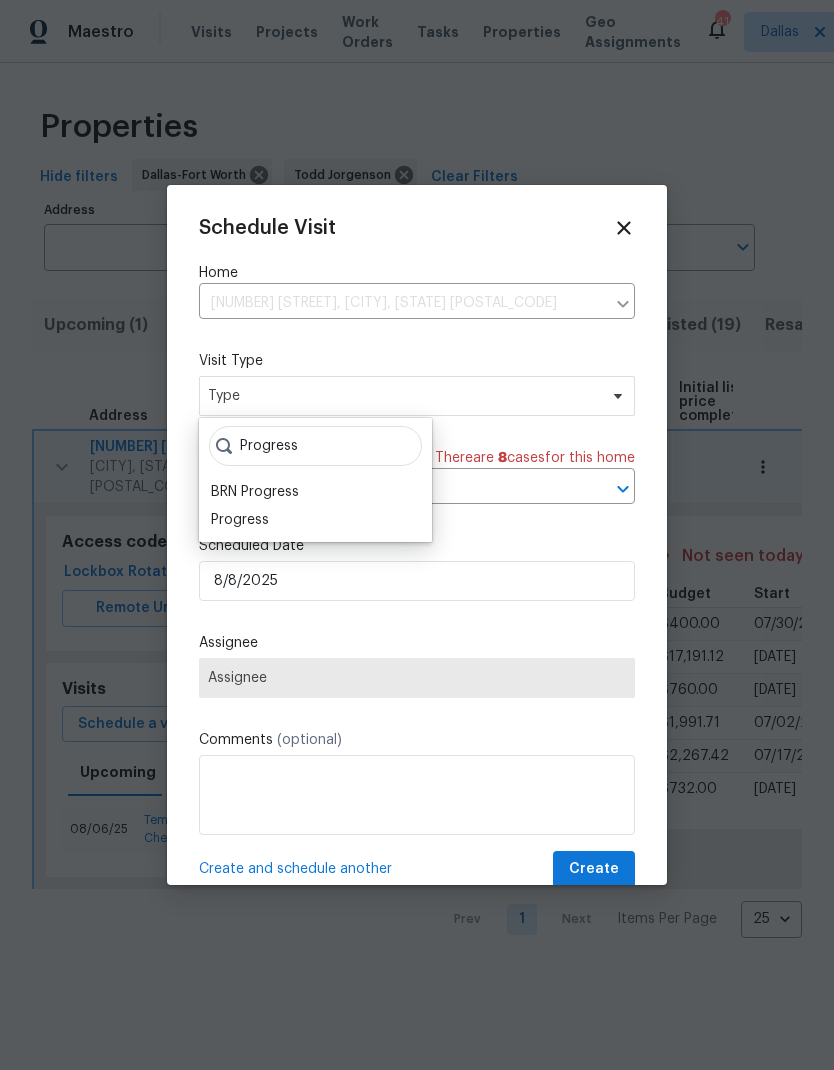 type on "Progress" 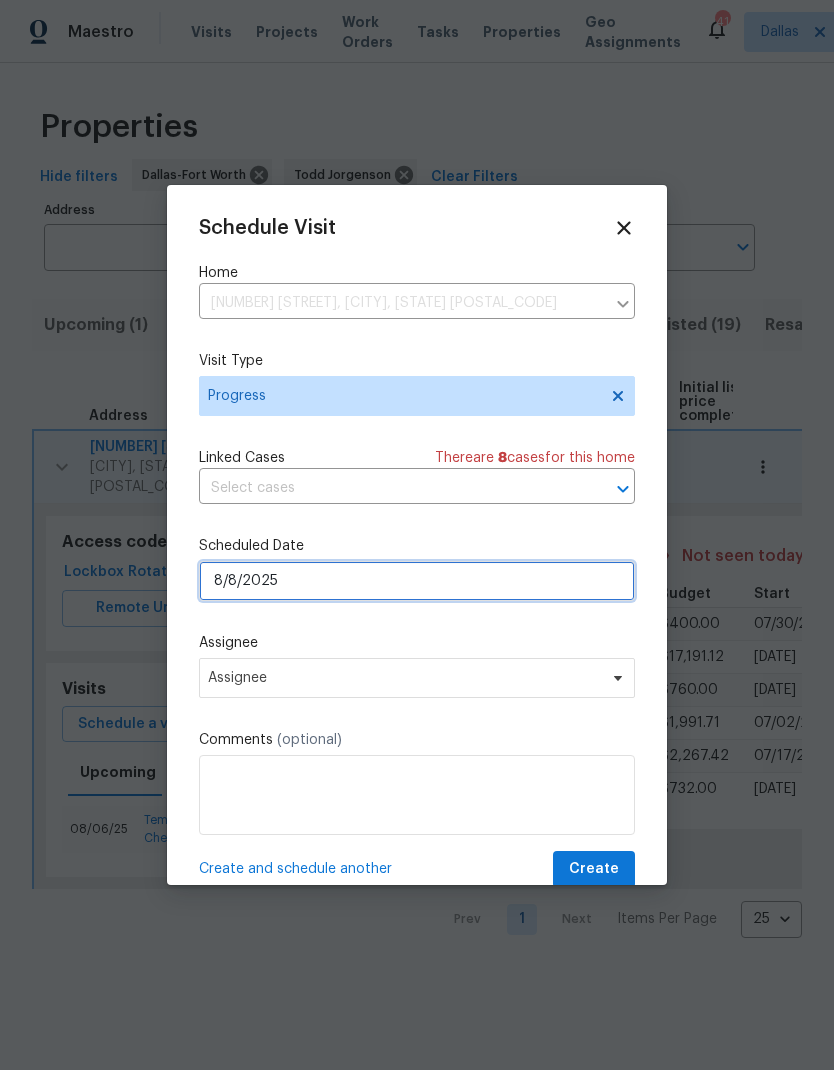 click on "8/8/2025" at bounding box center [417, 581] 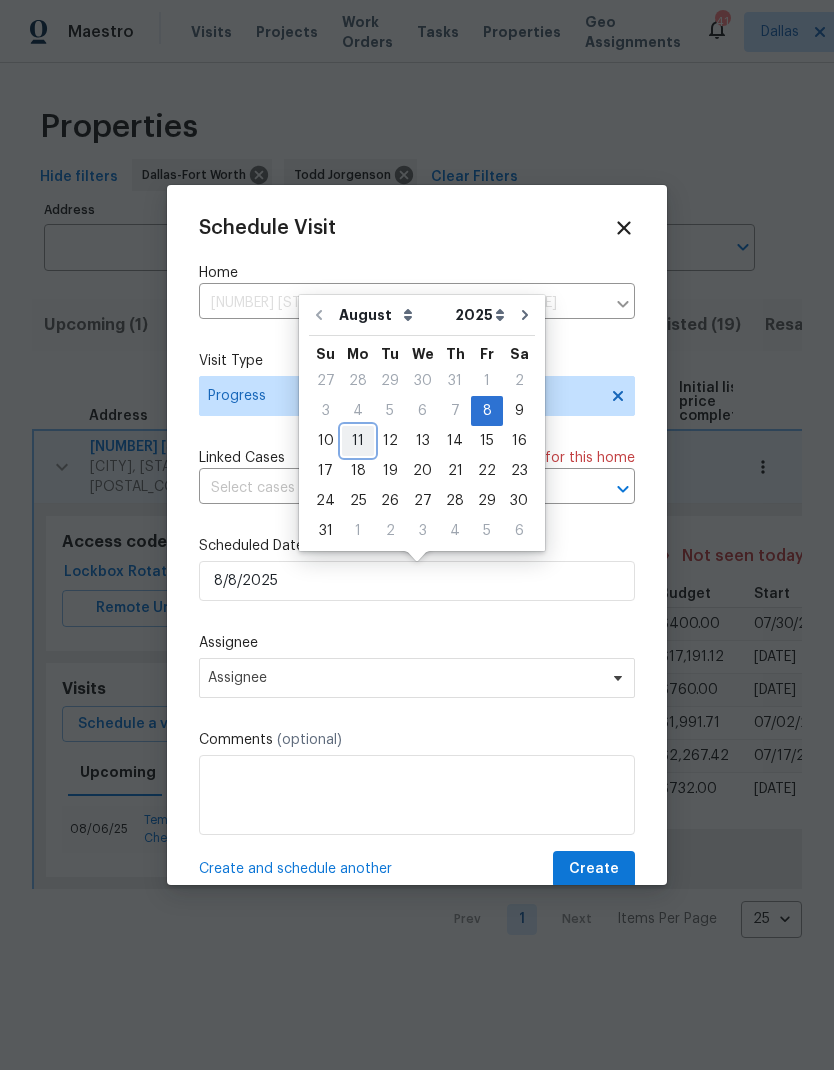 click on "11" at bounding box center (358, 441) 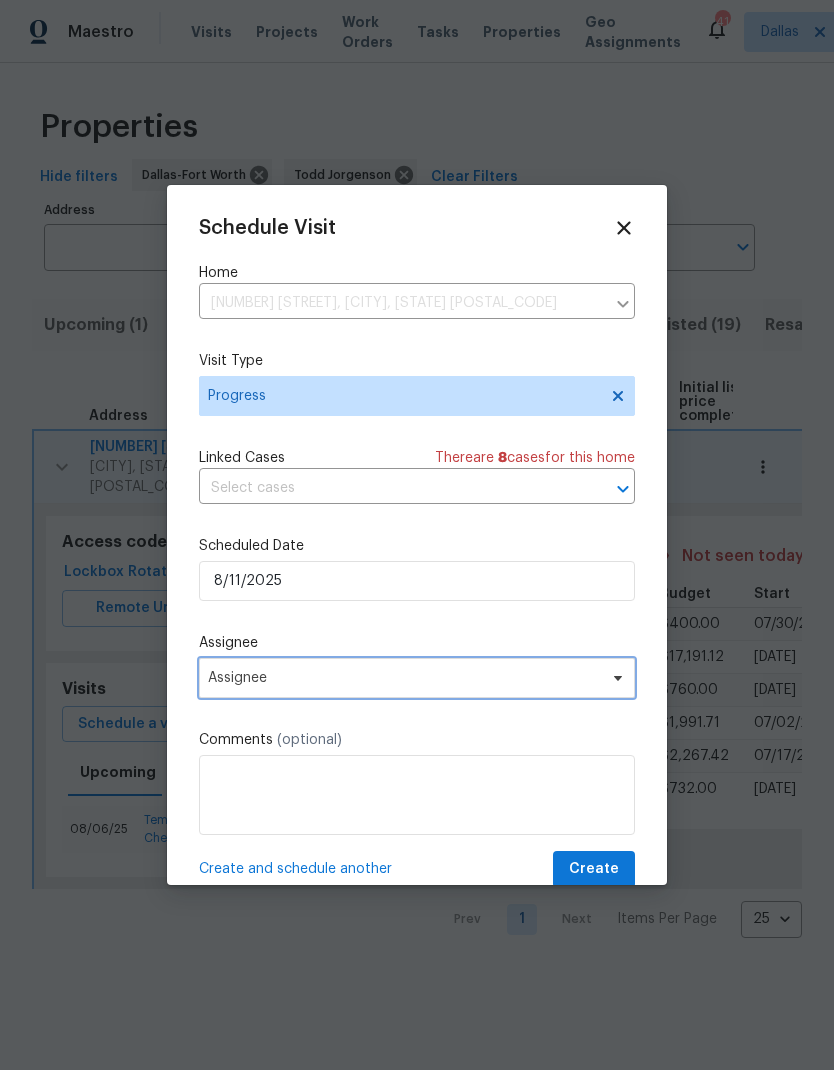 click on "Assignee" at bounding box center (417, 678) 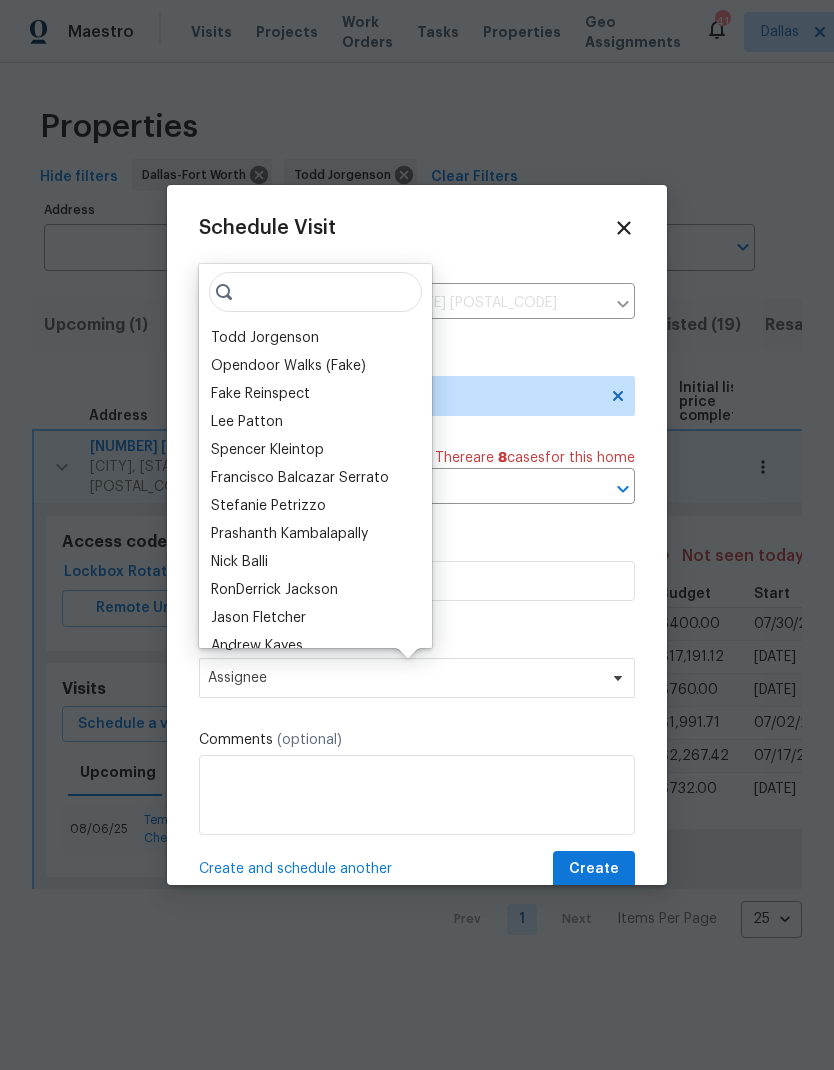 click on "Todd Jorgenson" at bounding box center (265, 338) 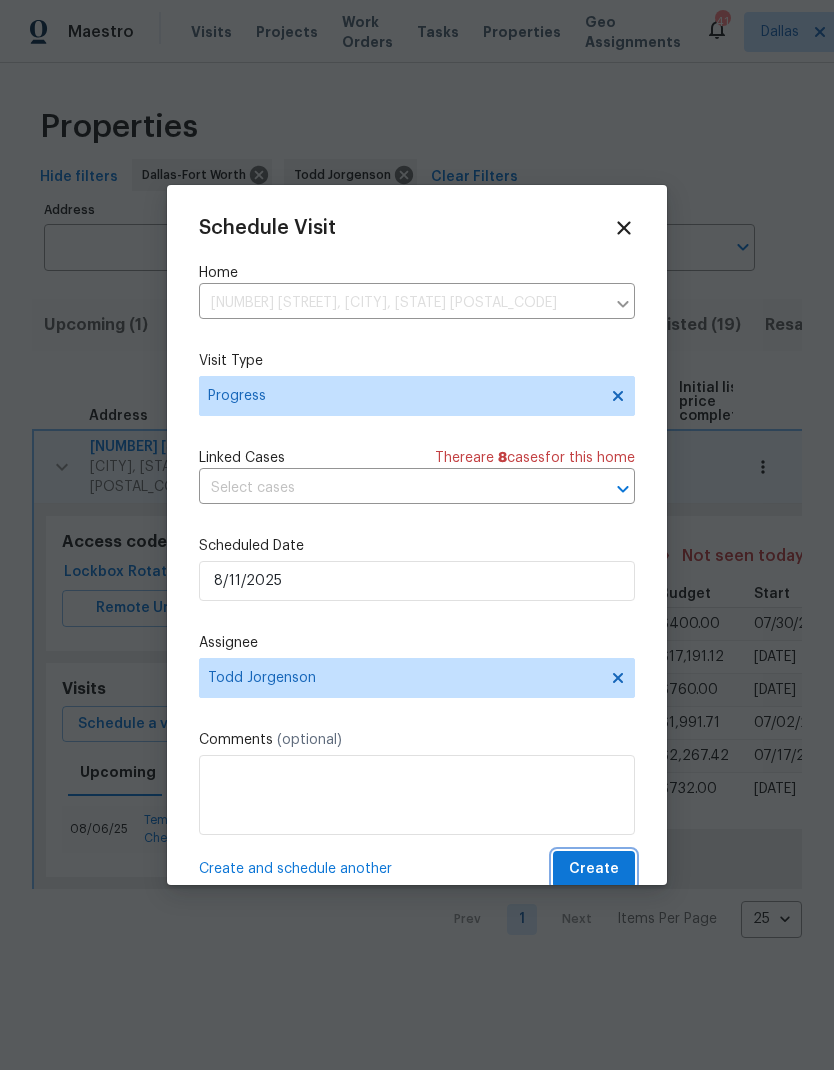 click on "Create" at bounding box center (594, 869) 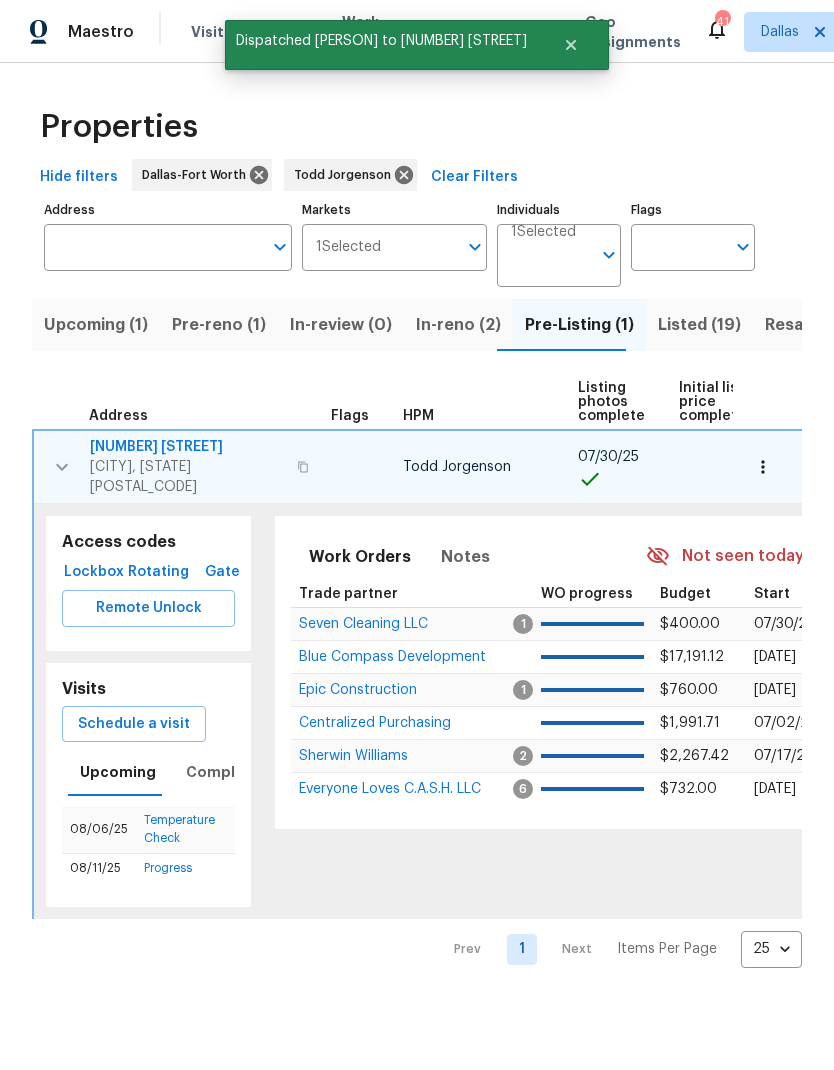 click 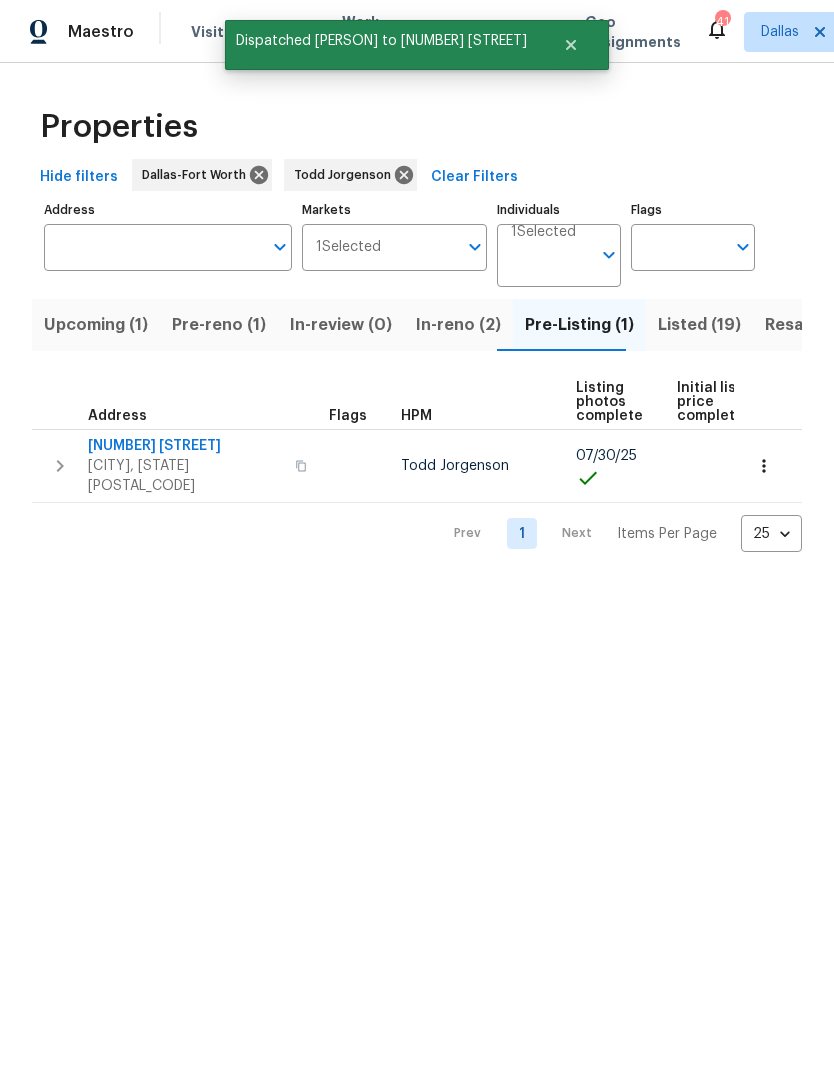click on "Listed (19)" at bounding box center [699, 325] 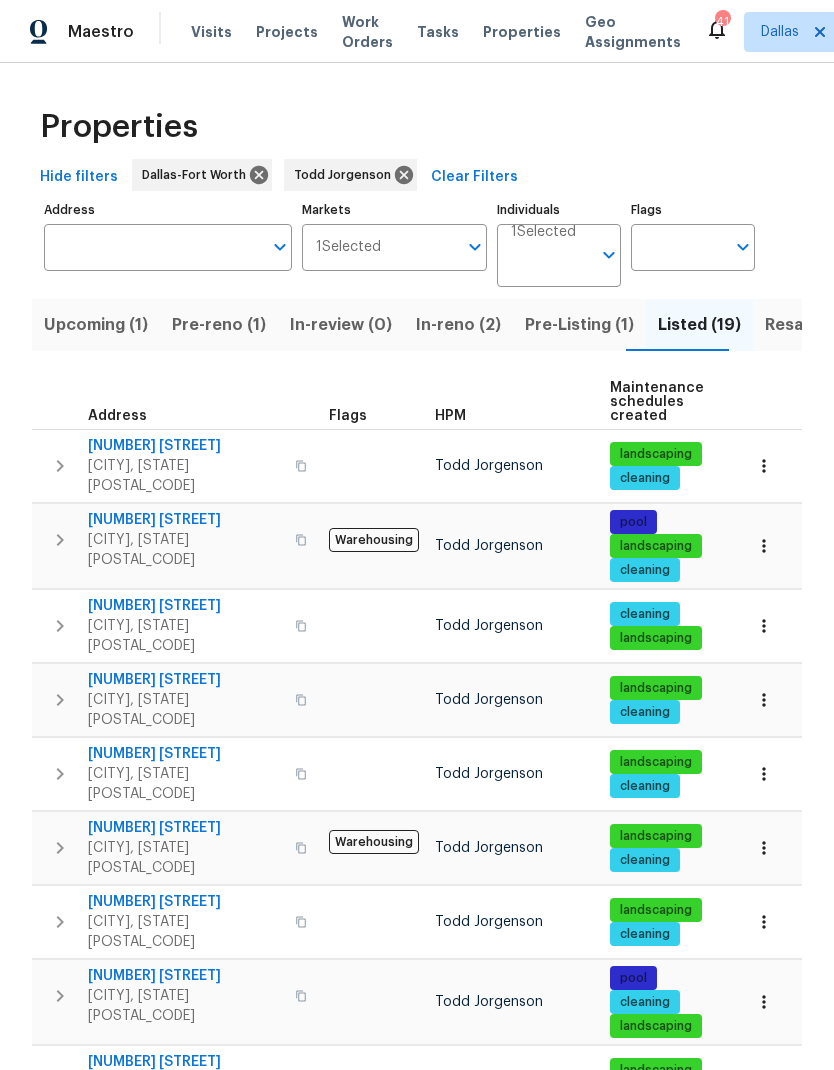 scroll, scrollTop: 0, scrollLeft: 0, axis: both 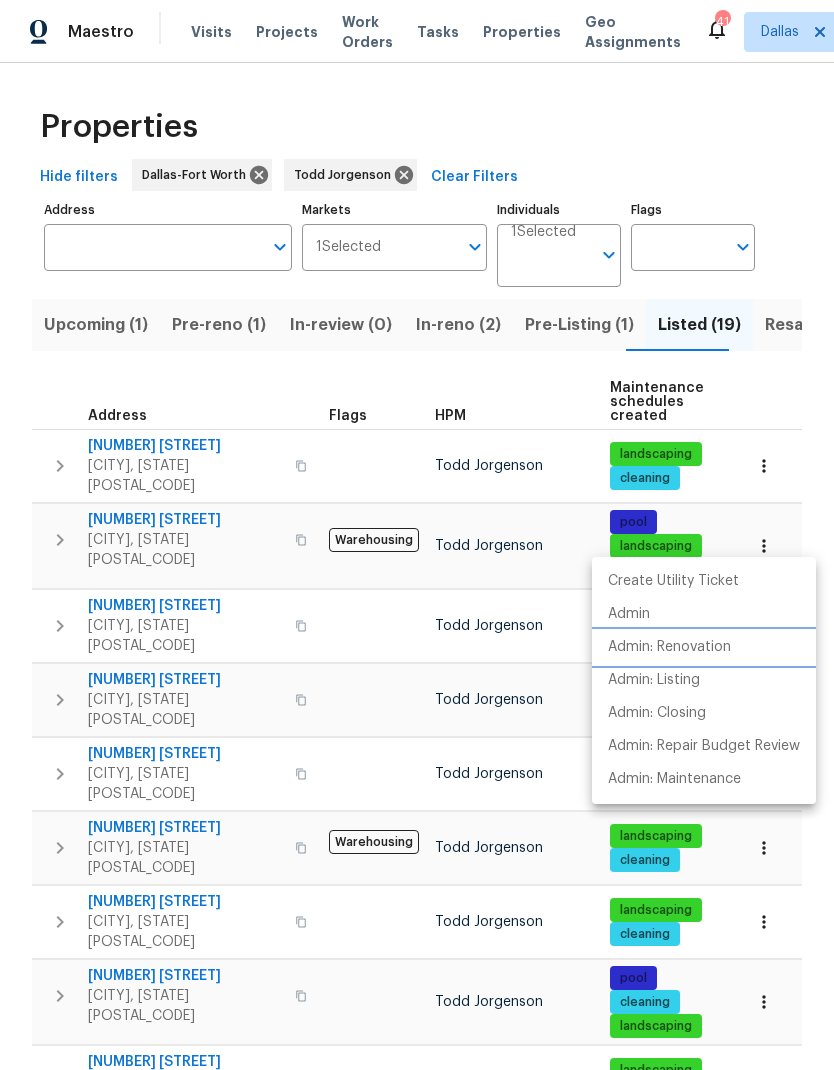 click on "Admin: Renovation" at bounding box center (669, 647) 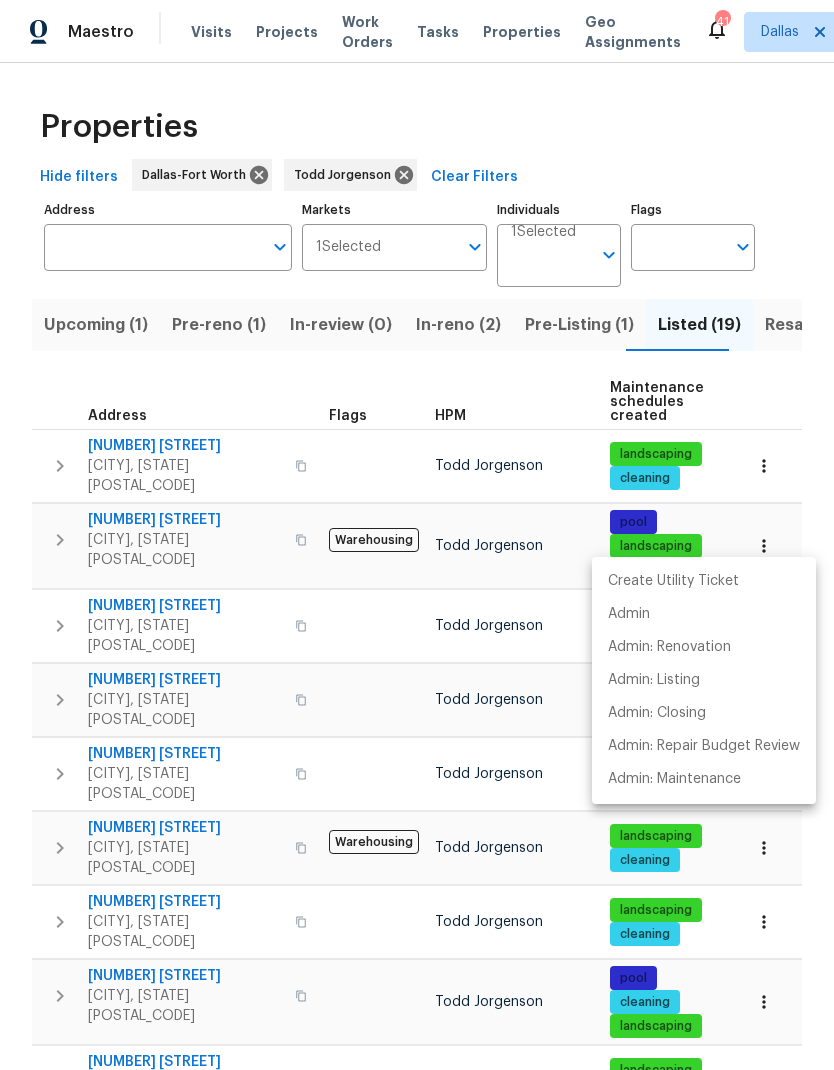 click at bounding box center (417, 535) 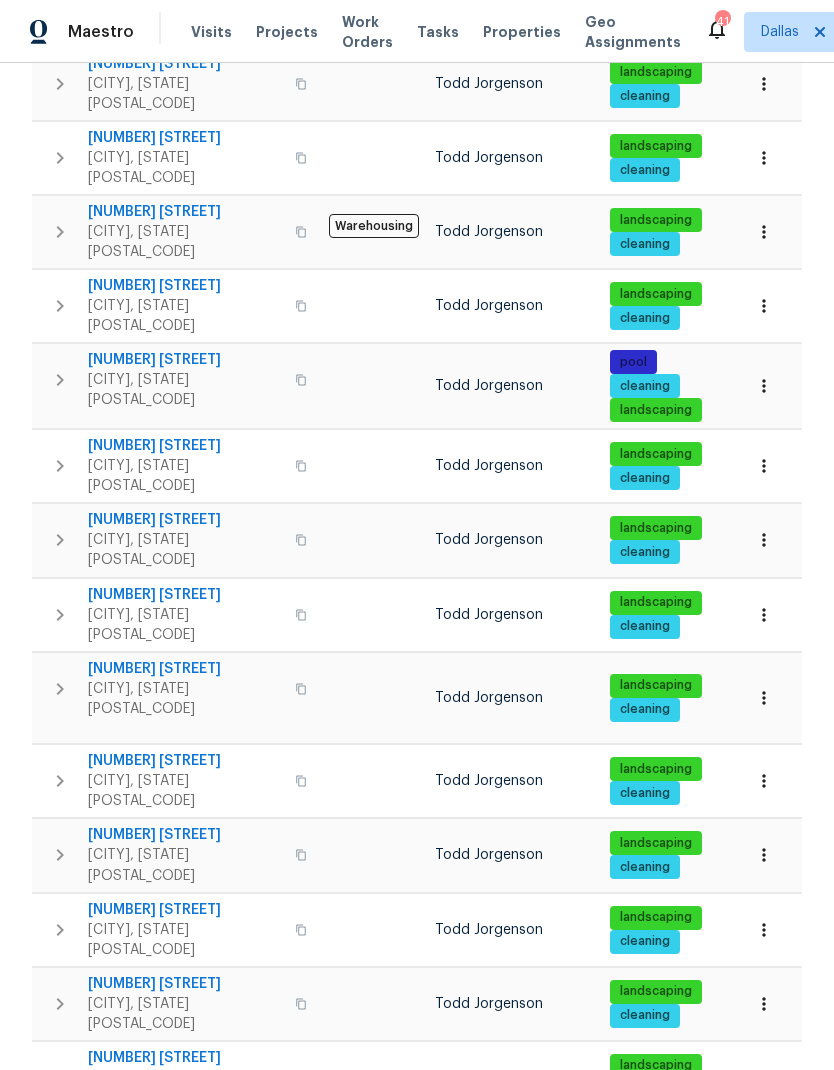 scroll, scrollTop: 615, scrollLeft: 0, axis: vertical 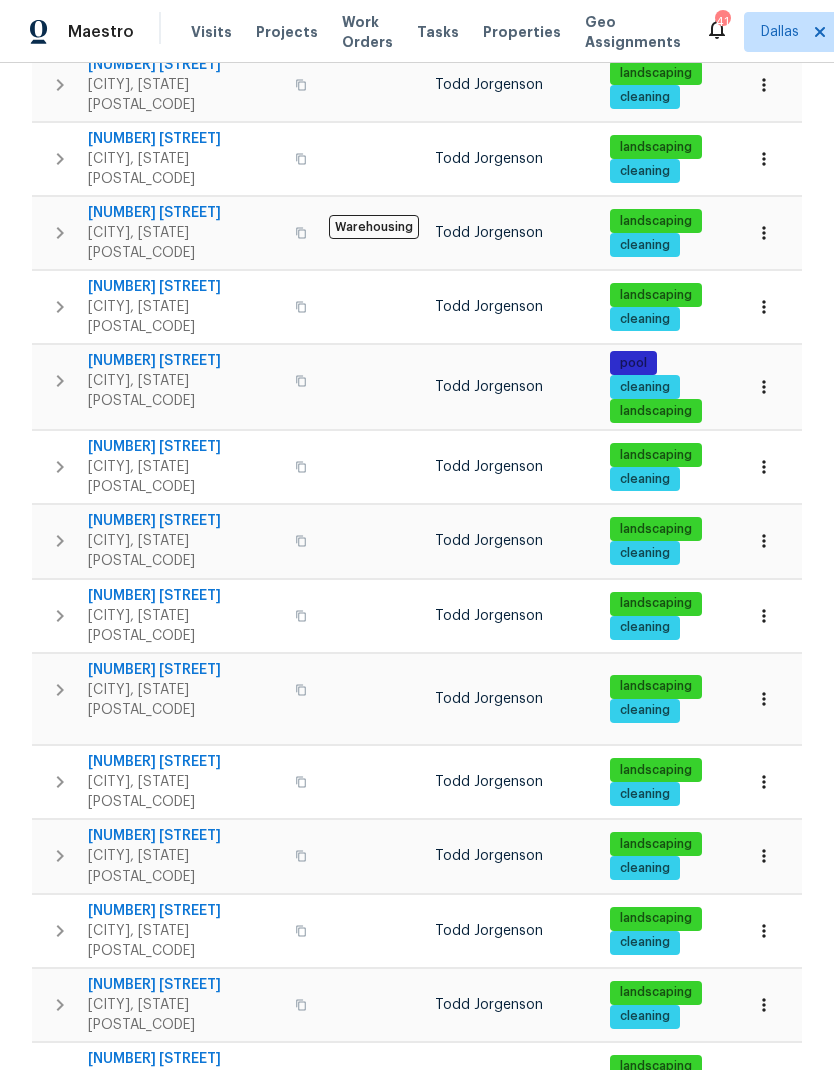 click 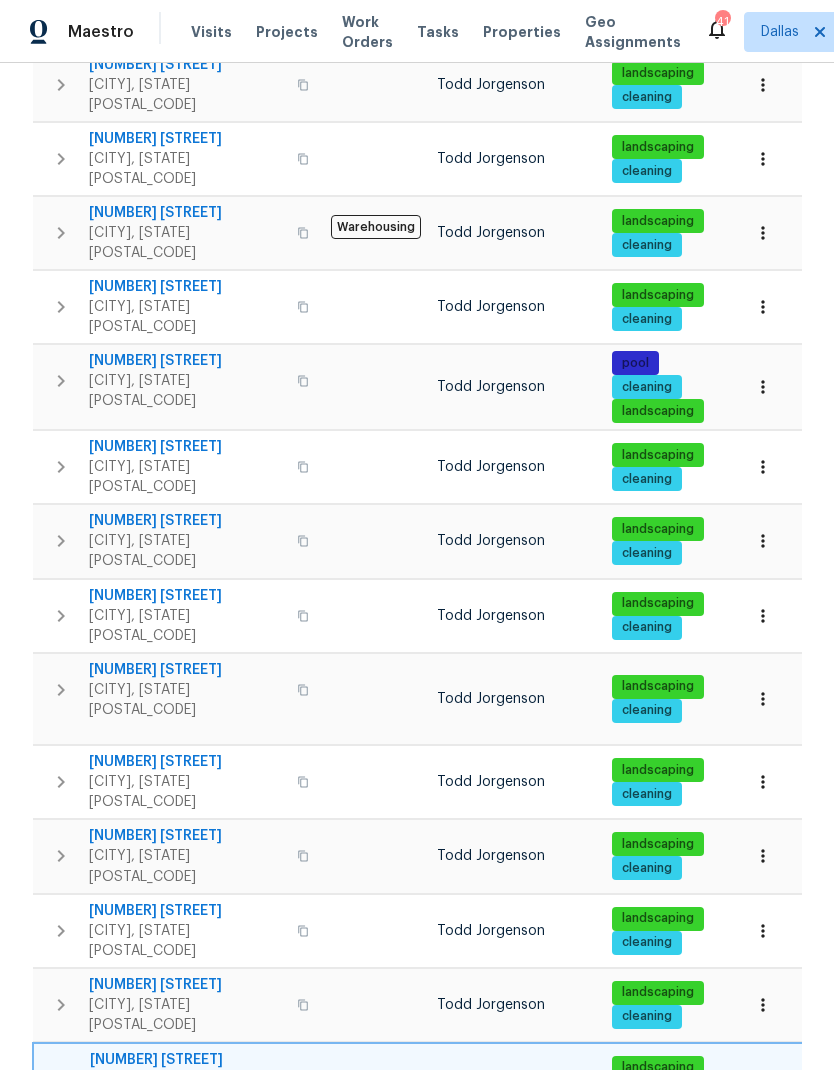 click on "Schedule a visit" at bounding box center [203, 1309] 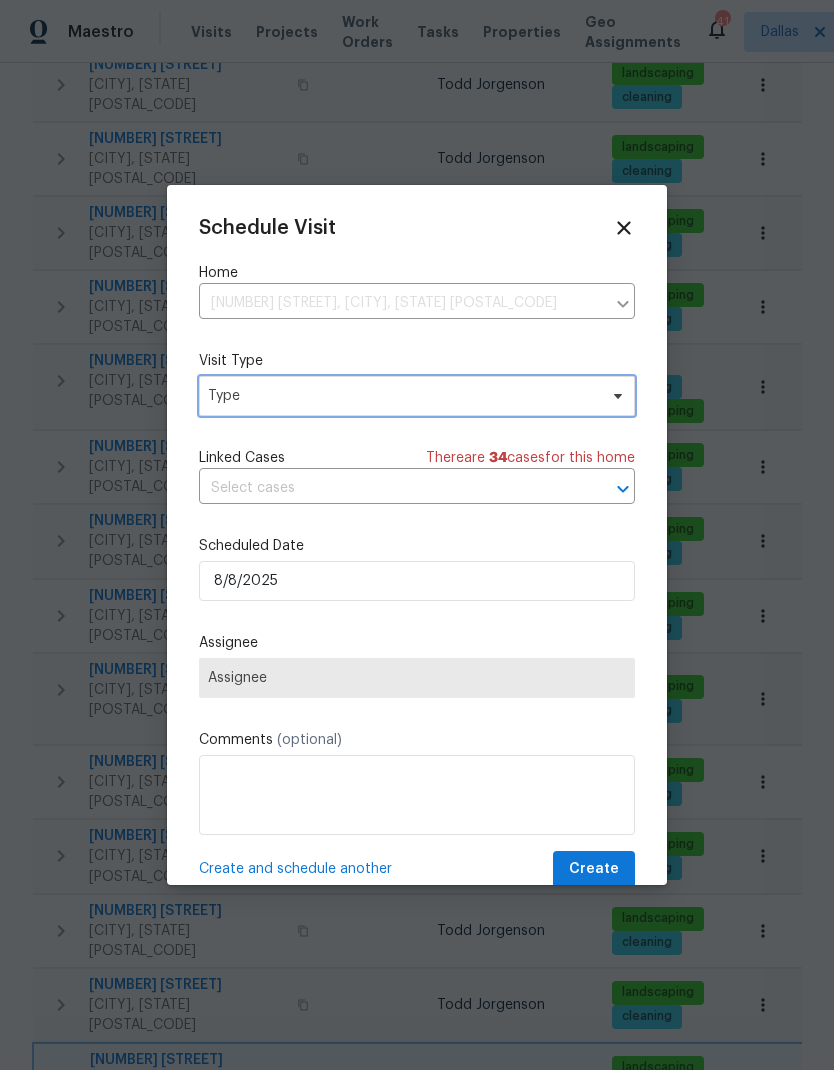 click on "Type" at bounding box center (402, 396) 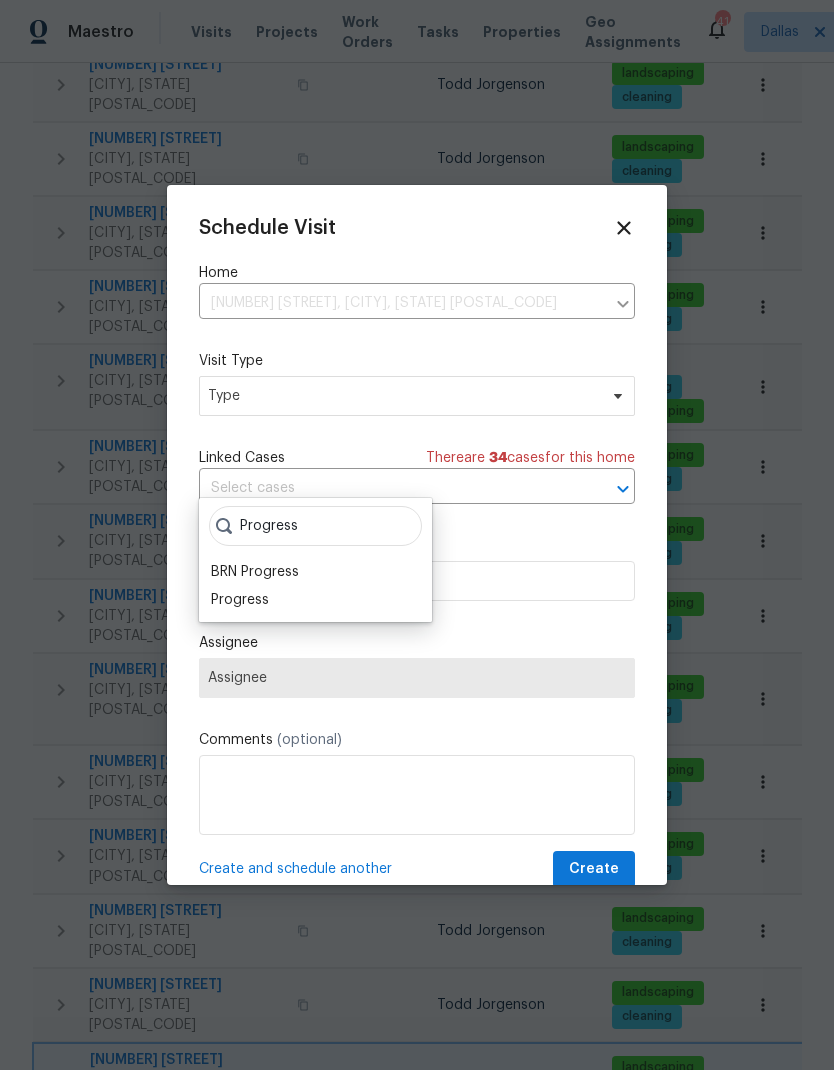 type on "Progress" 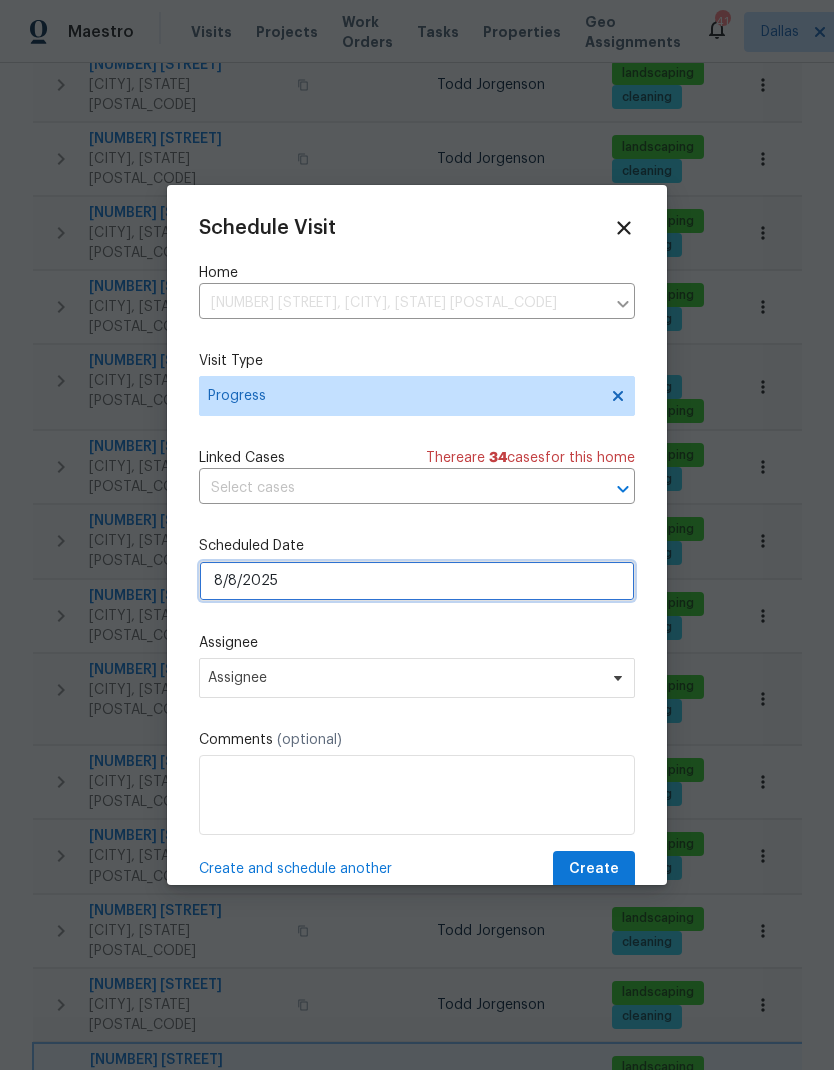 click on "8/8/2025" at bounding box center [417, 581] 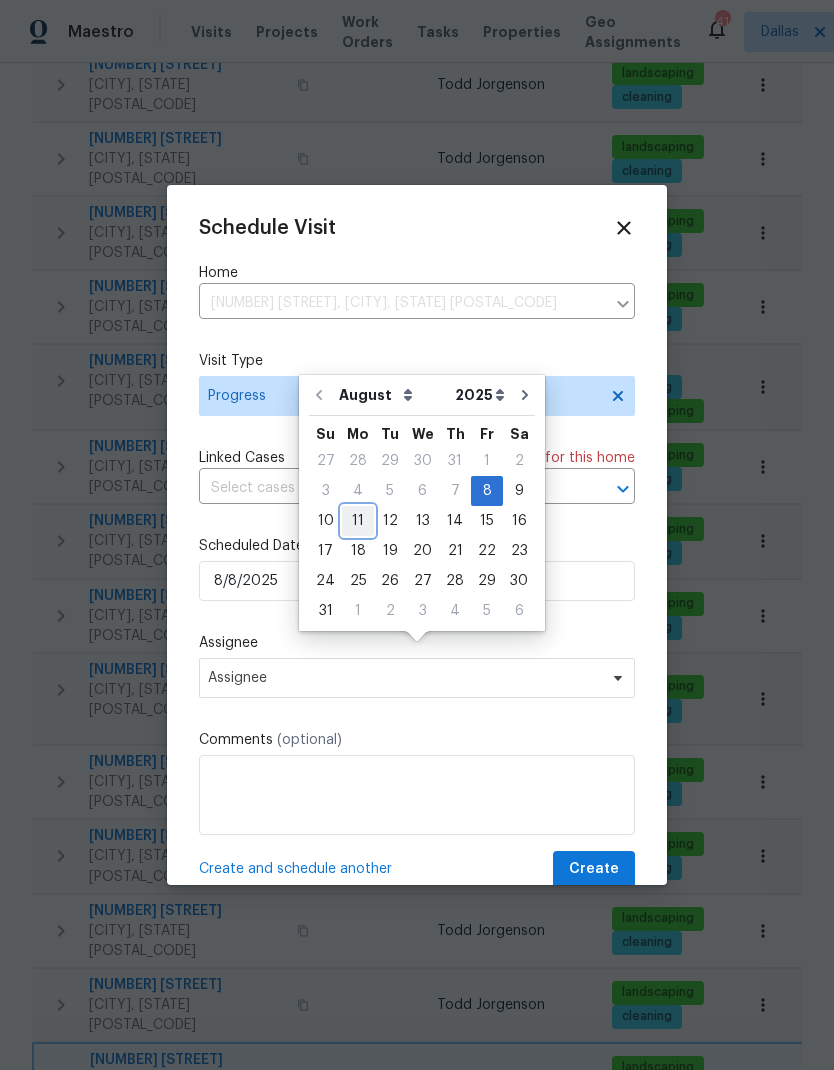 click on "11" at bounding box center [358, 521] 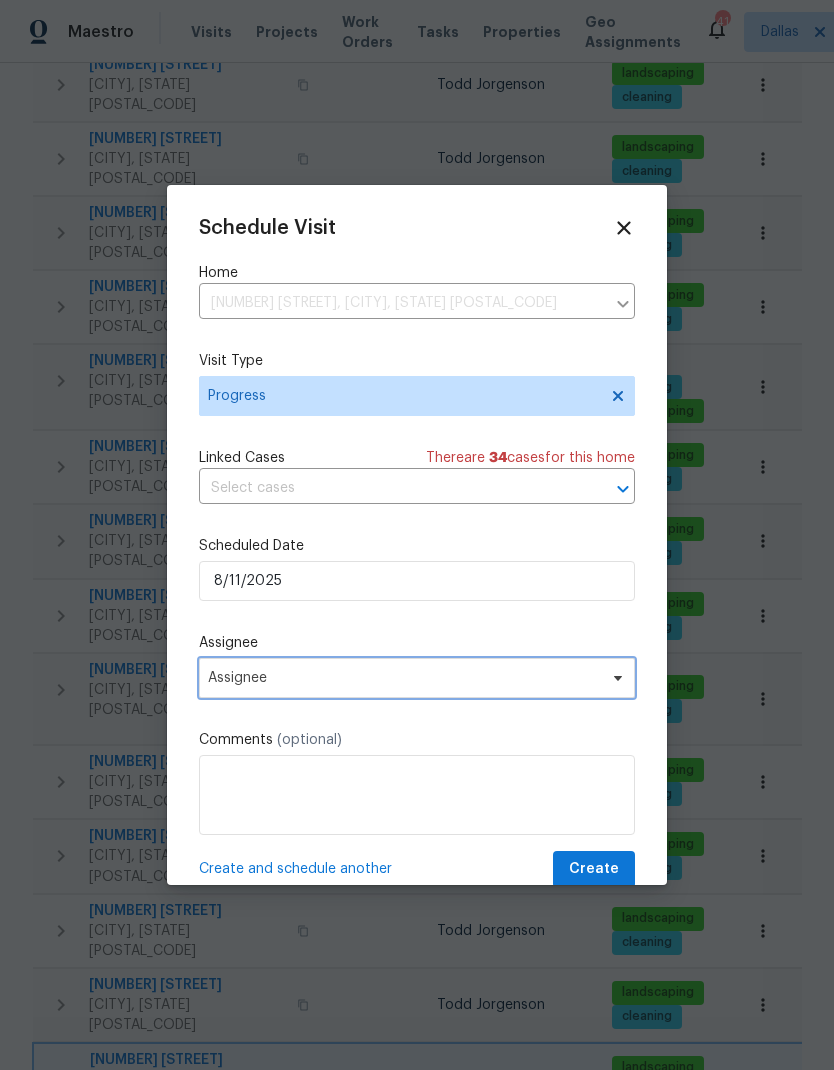 click on "Assignee" at bounding box center (404, 678) 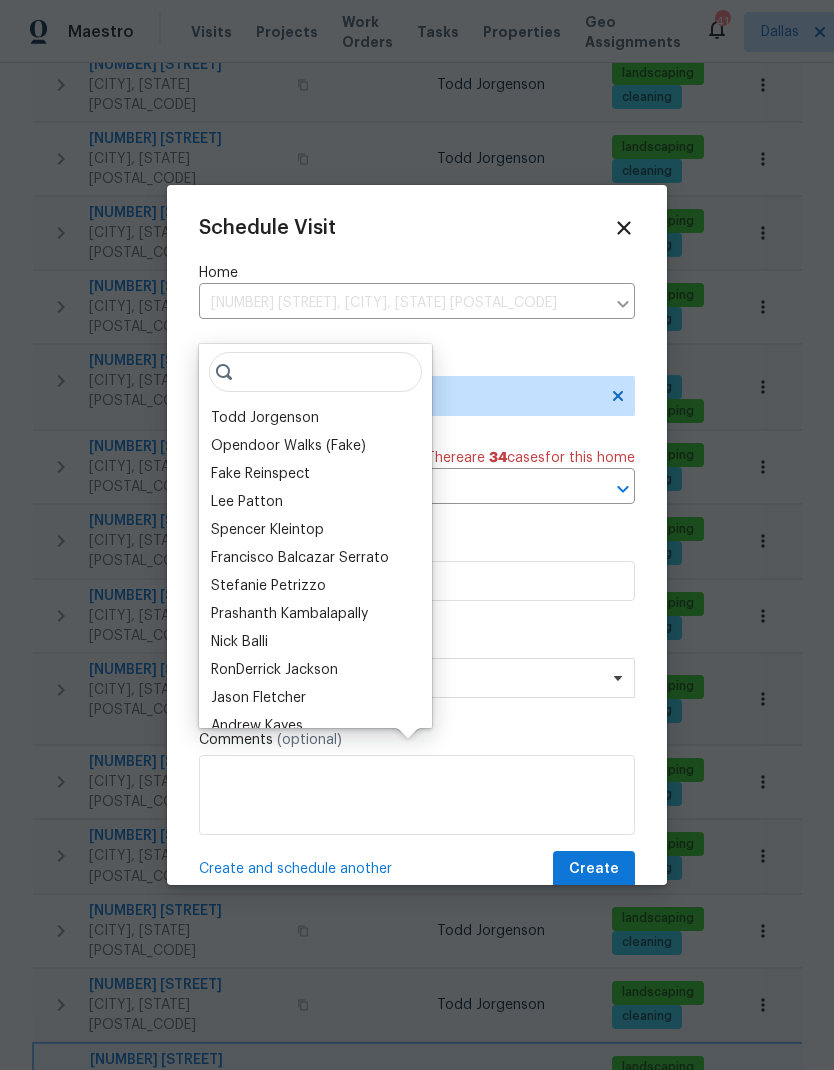 click on "Todd Jorgenson" at bounding box center (265, 418) 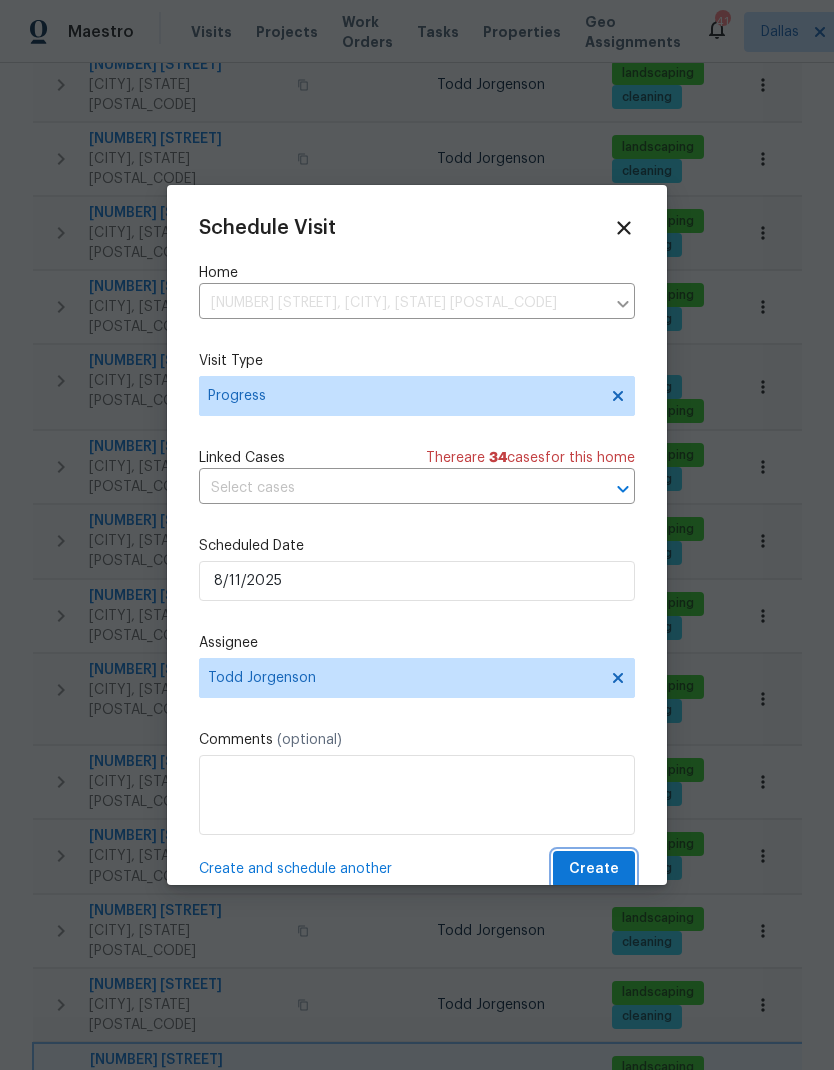 click on "Create" at bounding box center (594, 869) 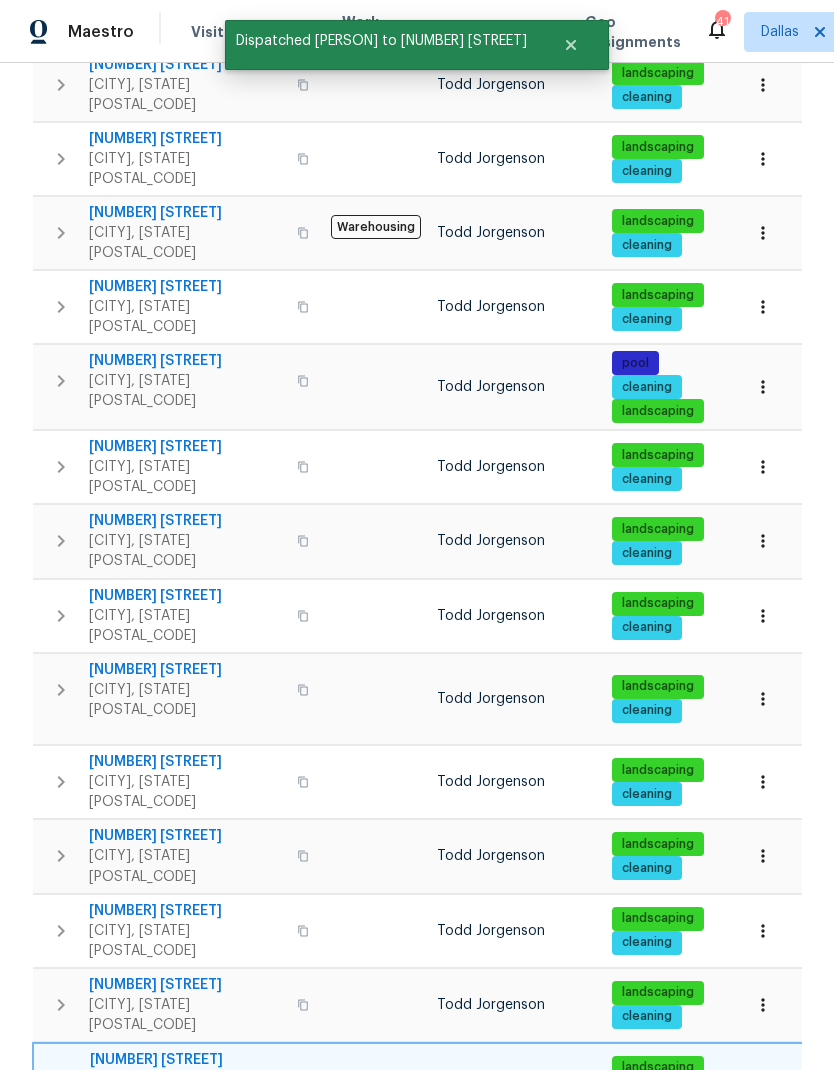 click 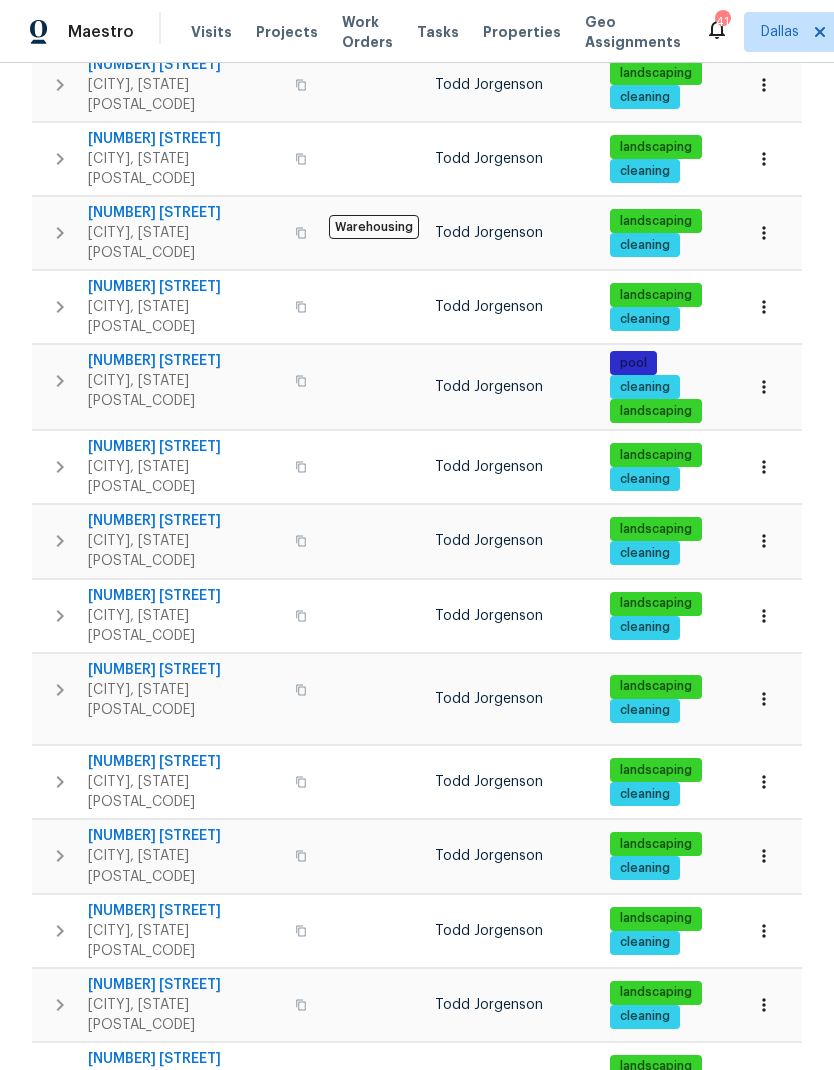 scroll, scrollTop: 0, scrollLeft: 0, axis: both 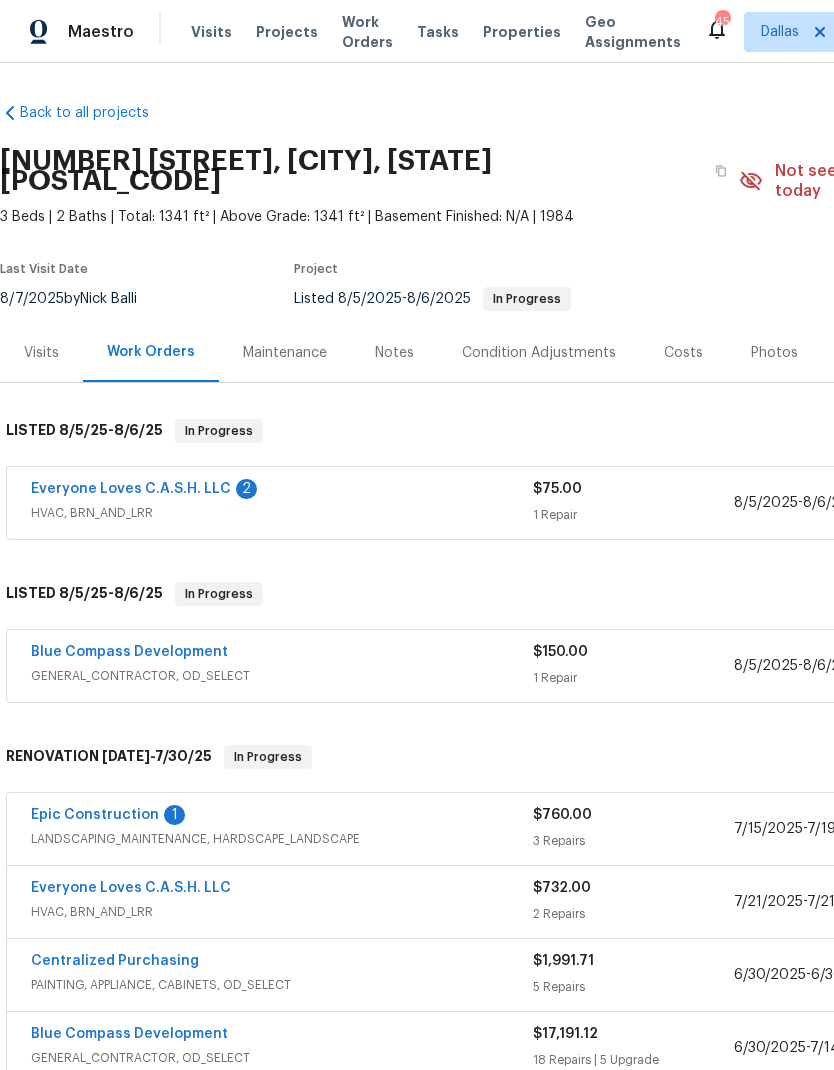 click on "Everyone Loves C.A.S.H. LLC" at bounding box center (131, 489) 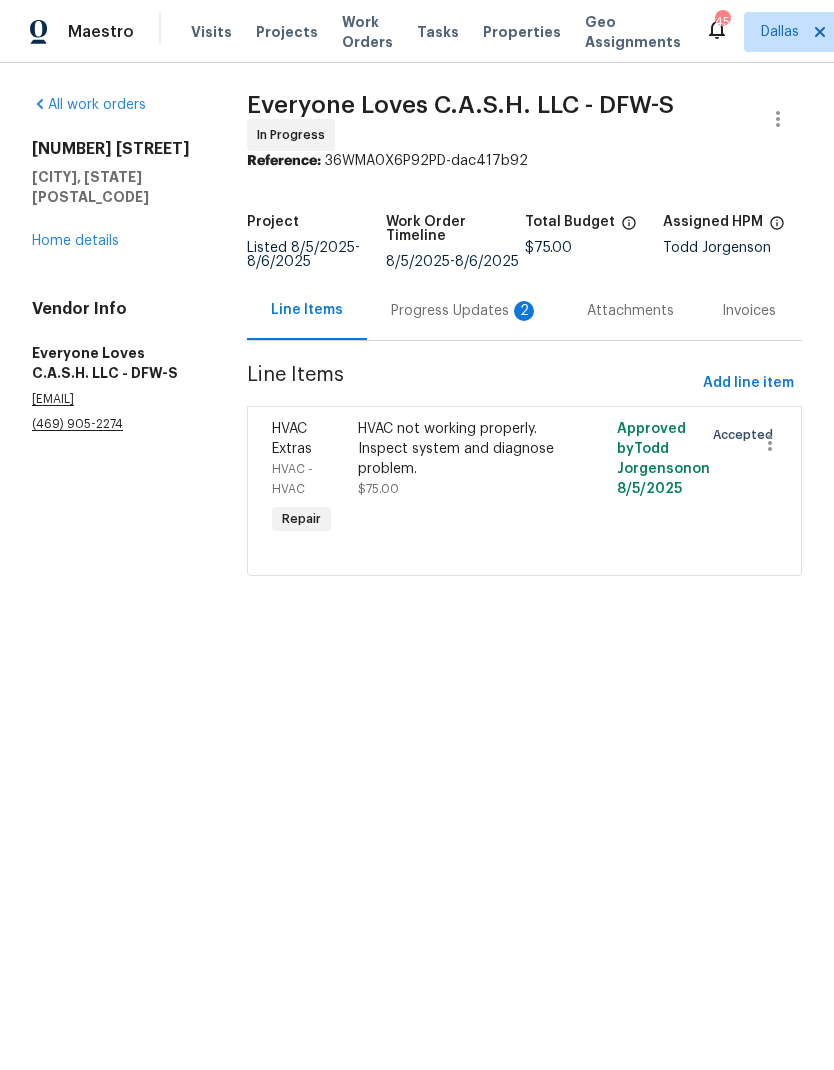 click on "Progress Updates 2" at bounding box center [465, 311] 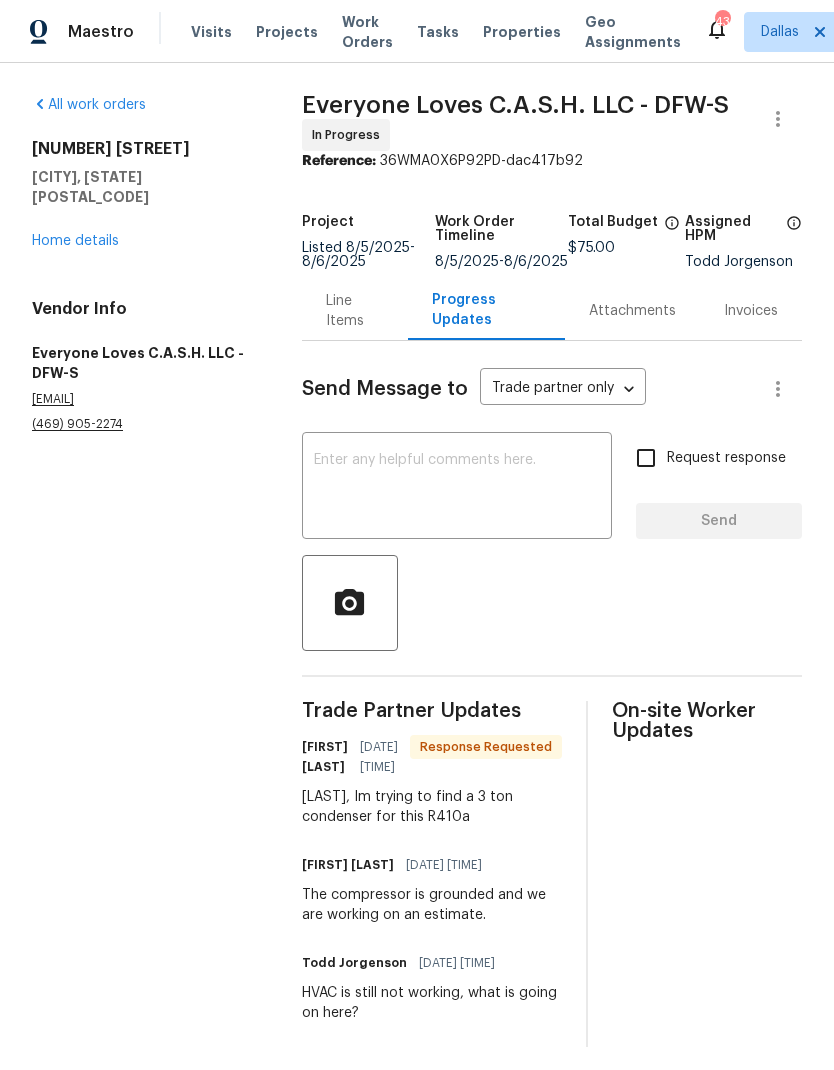scroll, scrollTop: 23, scrollLeft: 0, axis: vertical 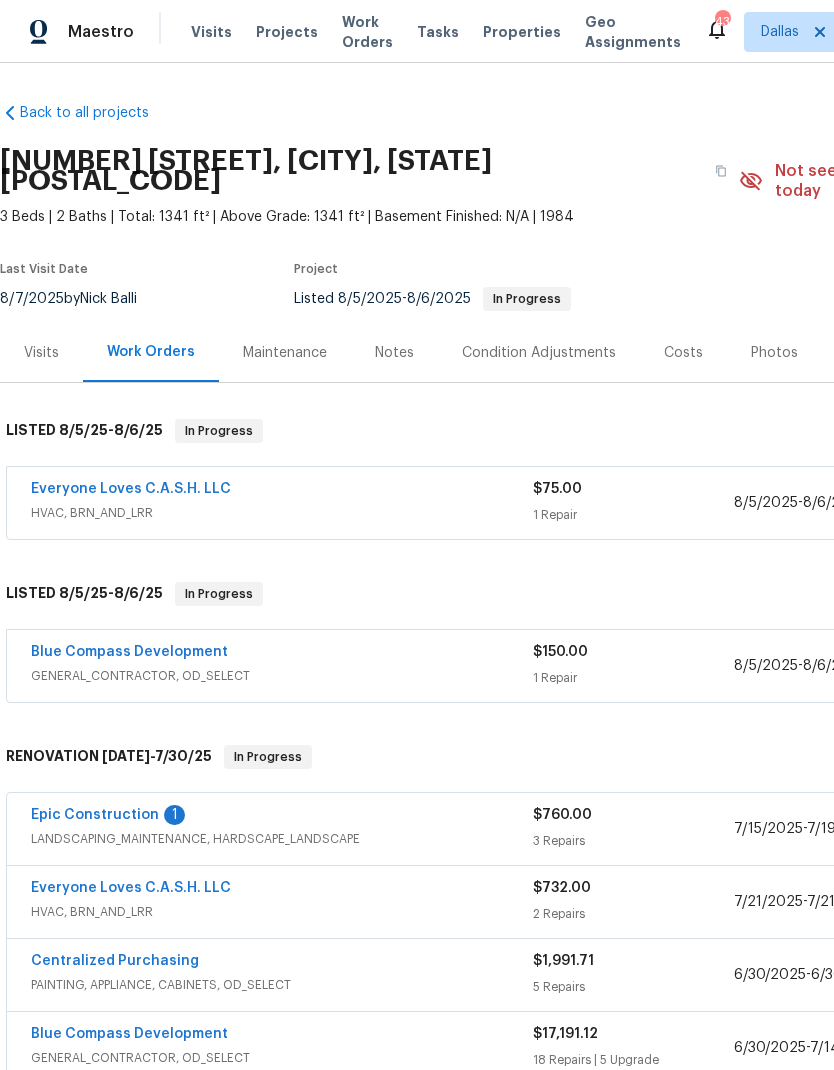click on "Epic Construction" at bounding box center (95, 815) 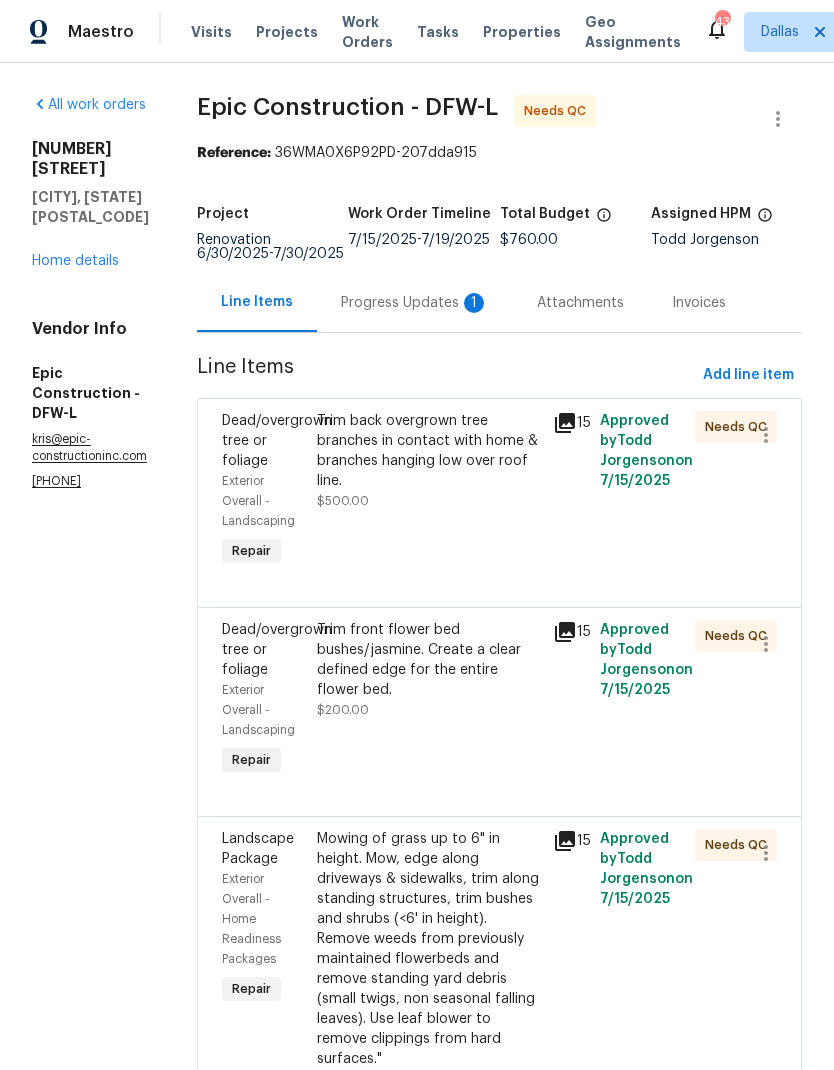 click on "Progress Updates 1" at bounding box center (415, 303) 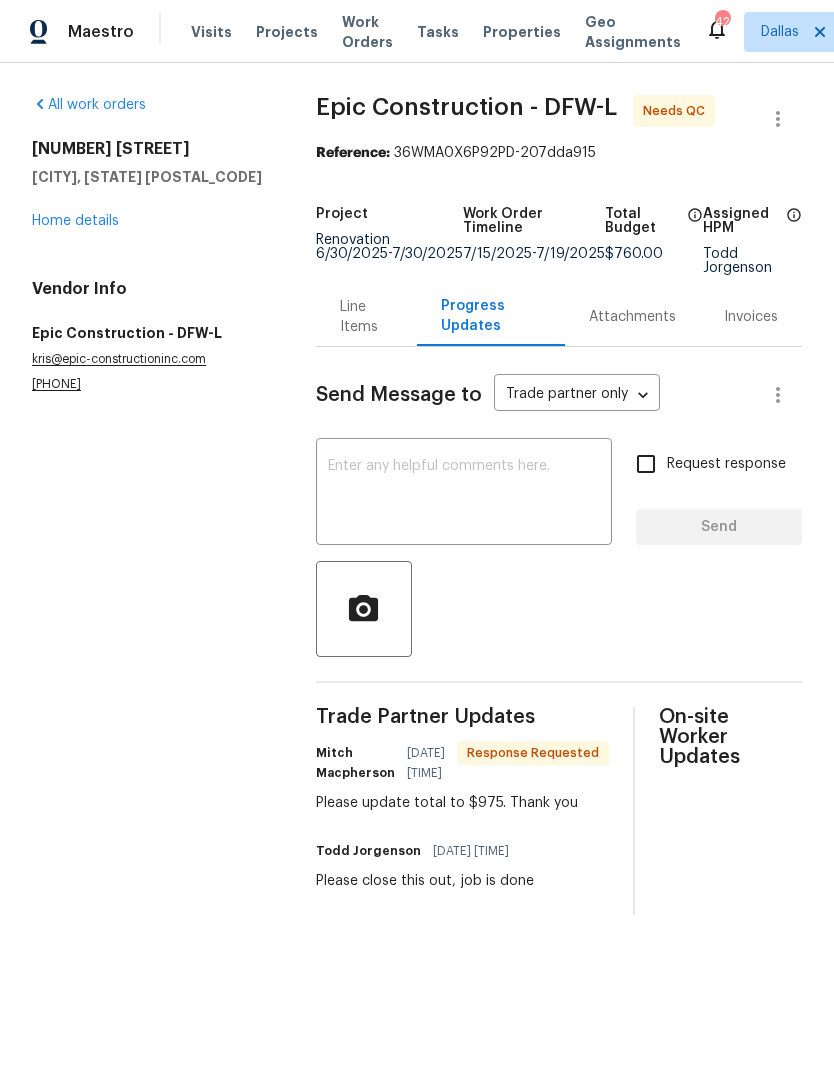 click on "Line Items" at bounding box center [366, 317] 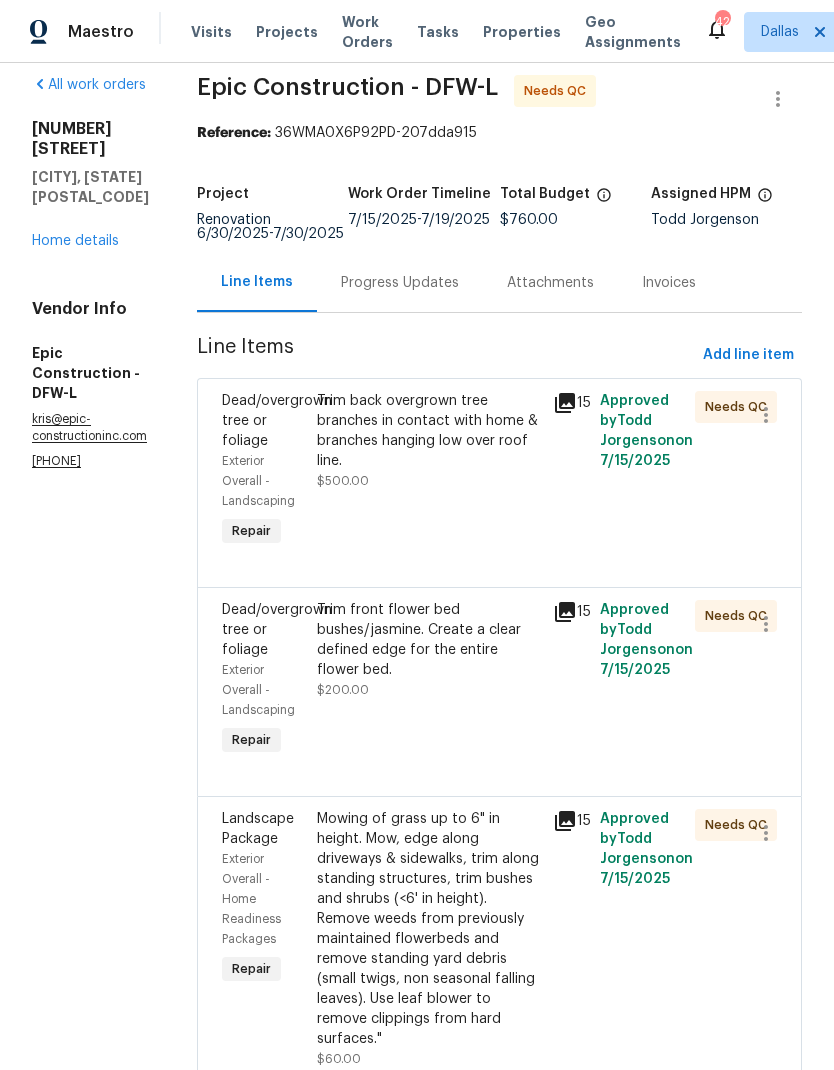 scroll, scrollTop: 19, scrollLeft: 0, axis: vertical 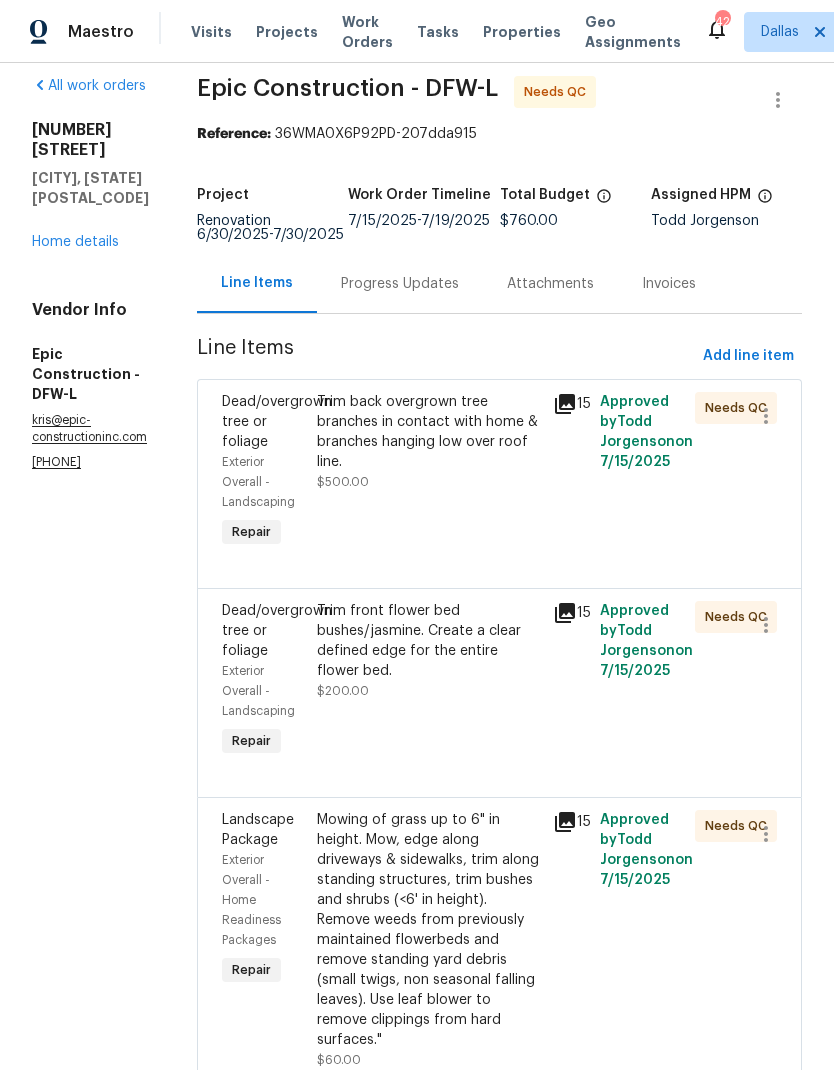 click on "Trim front flower bed bushes/jasmine. Create a clear defined edge for the entire flower bed." at bounding box center (429, 641) 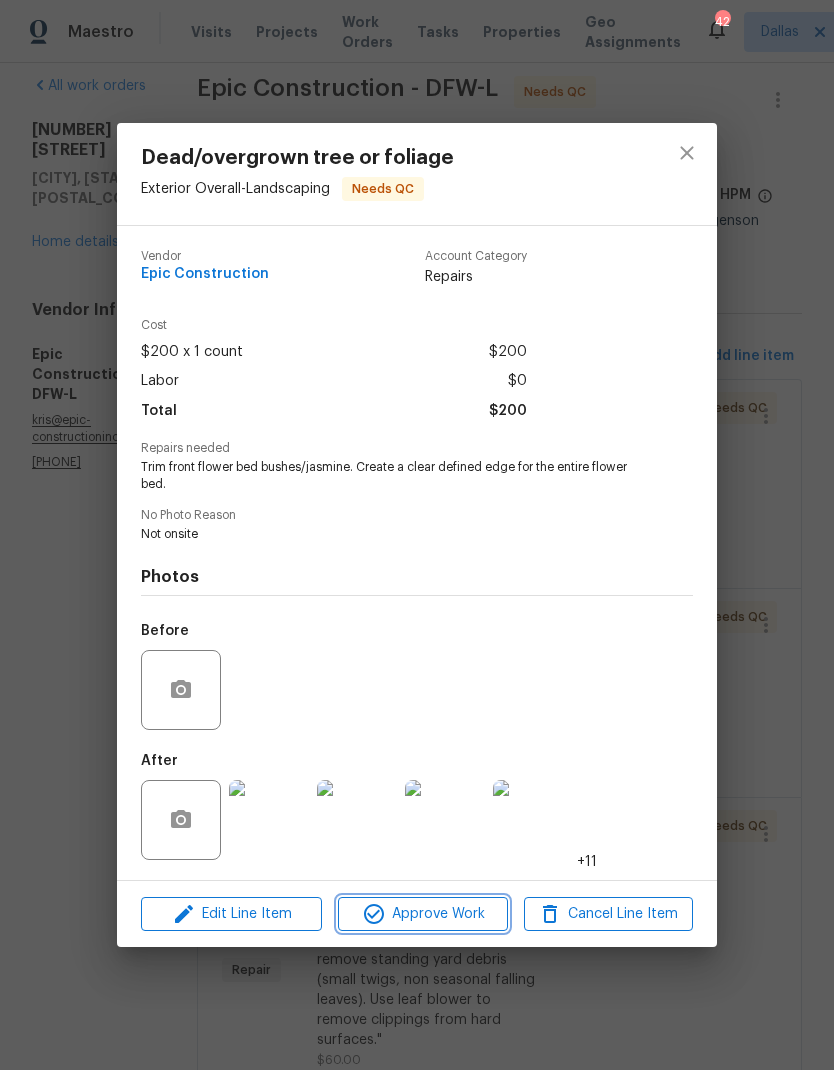 click on "Approve Work" at bounding box center (422, 914) 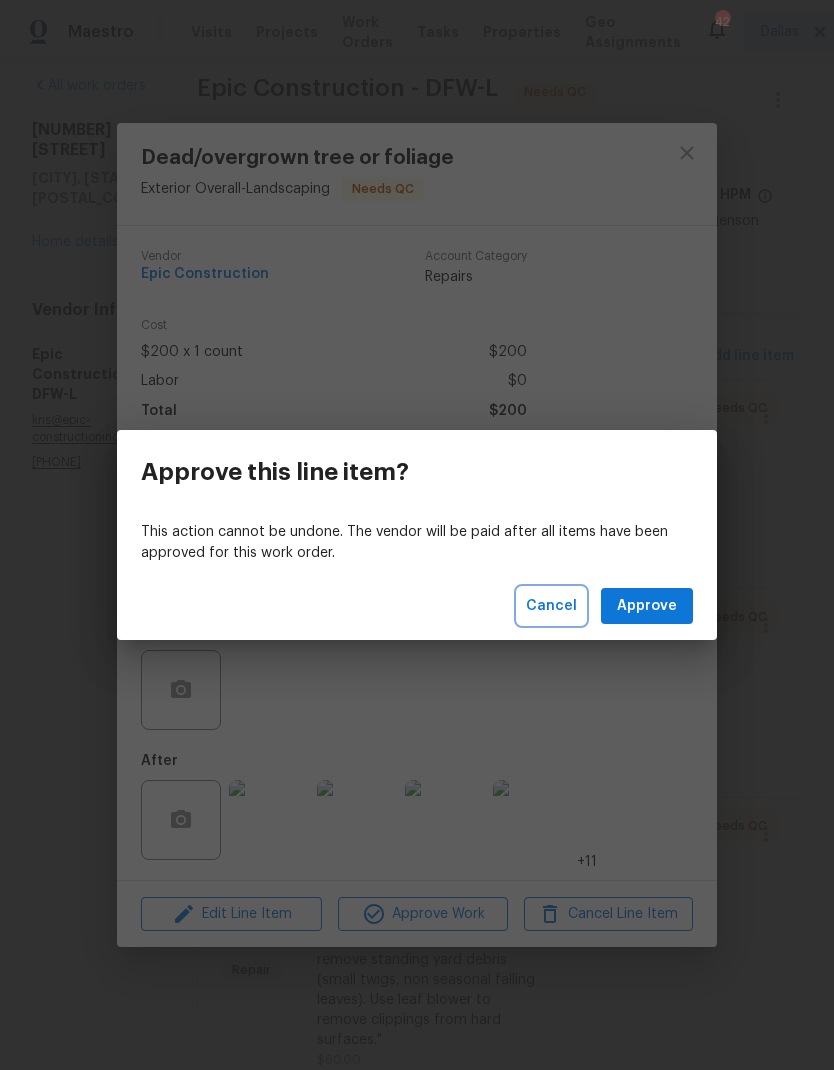 click on "Cancel" at bounding box center [551, 606] 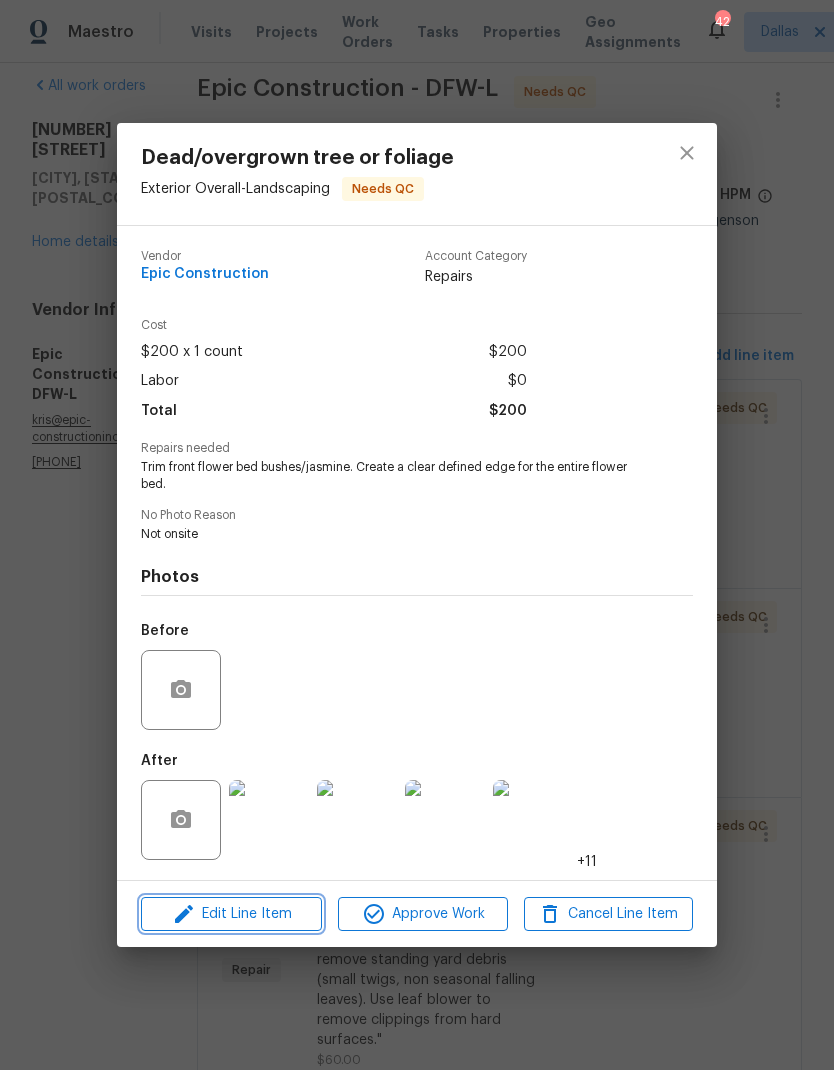 click on "Edit Line Item" at bounding box center (231, 914) 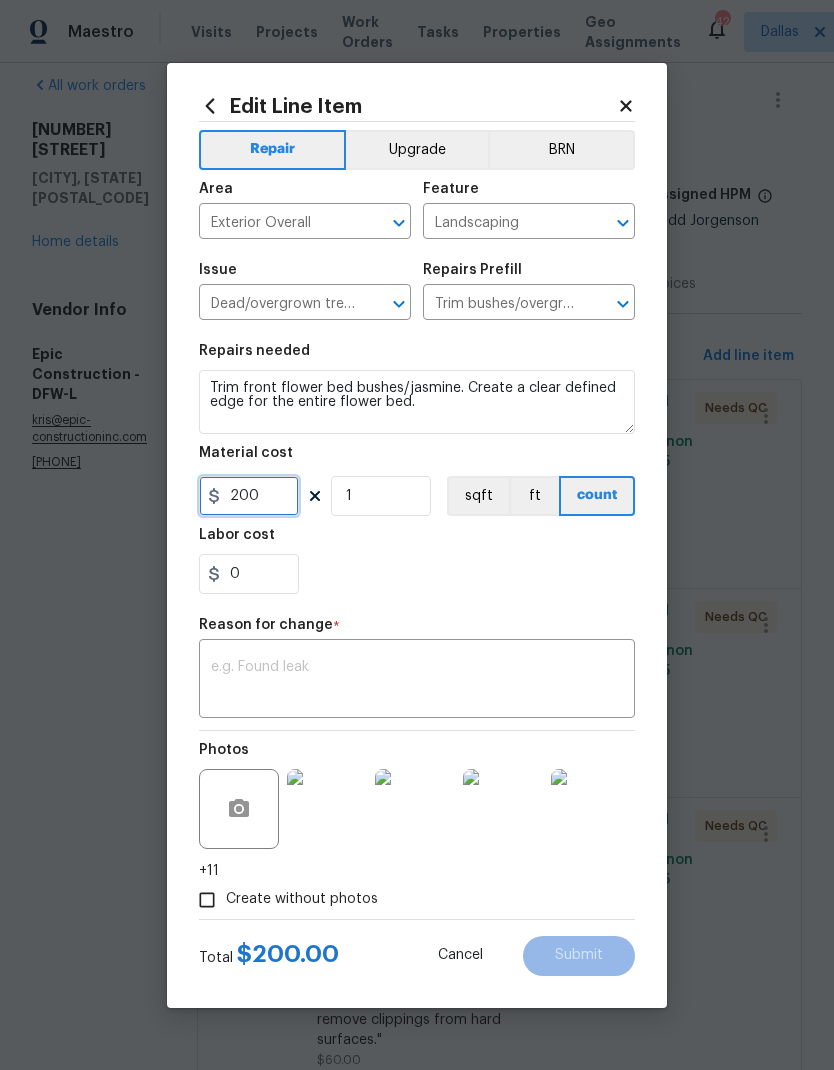 click on "200" at bounding box center (249, 496) 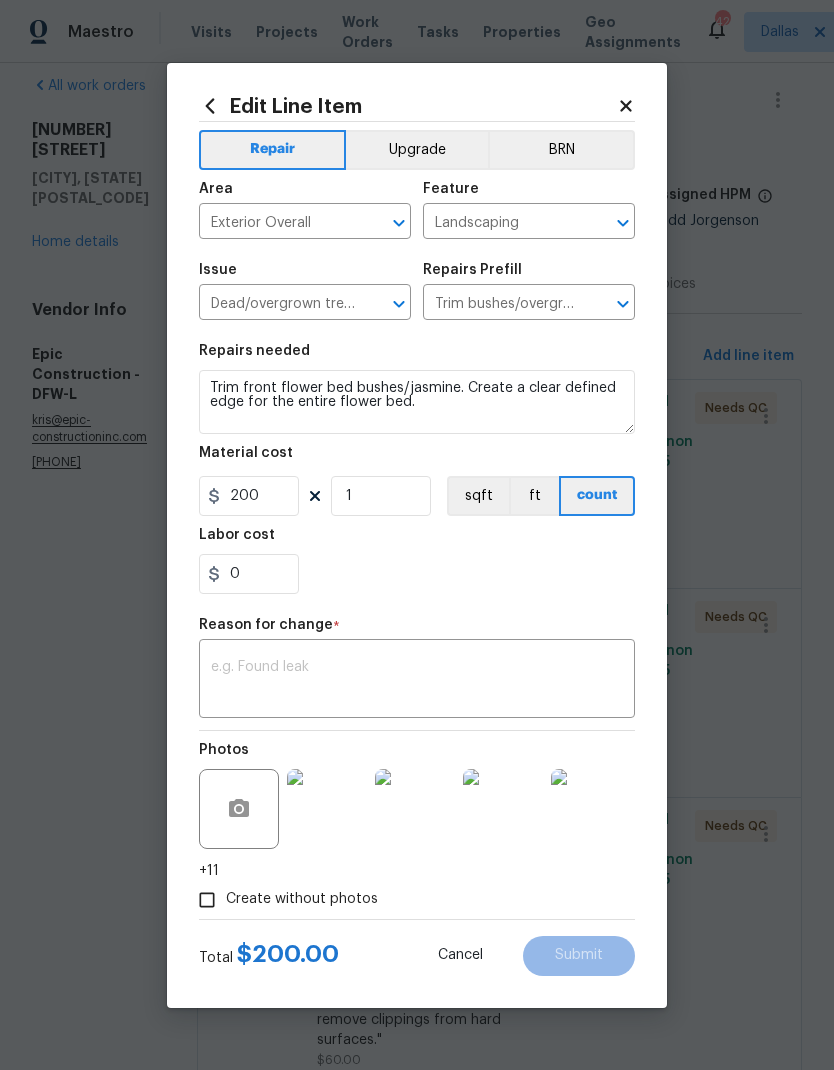 click 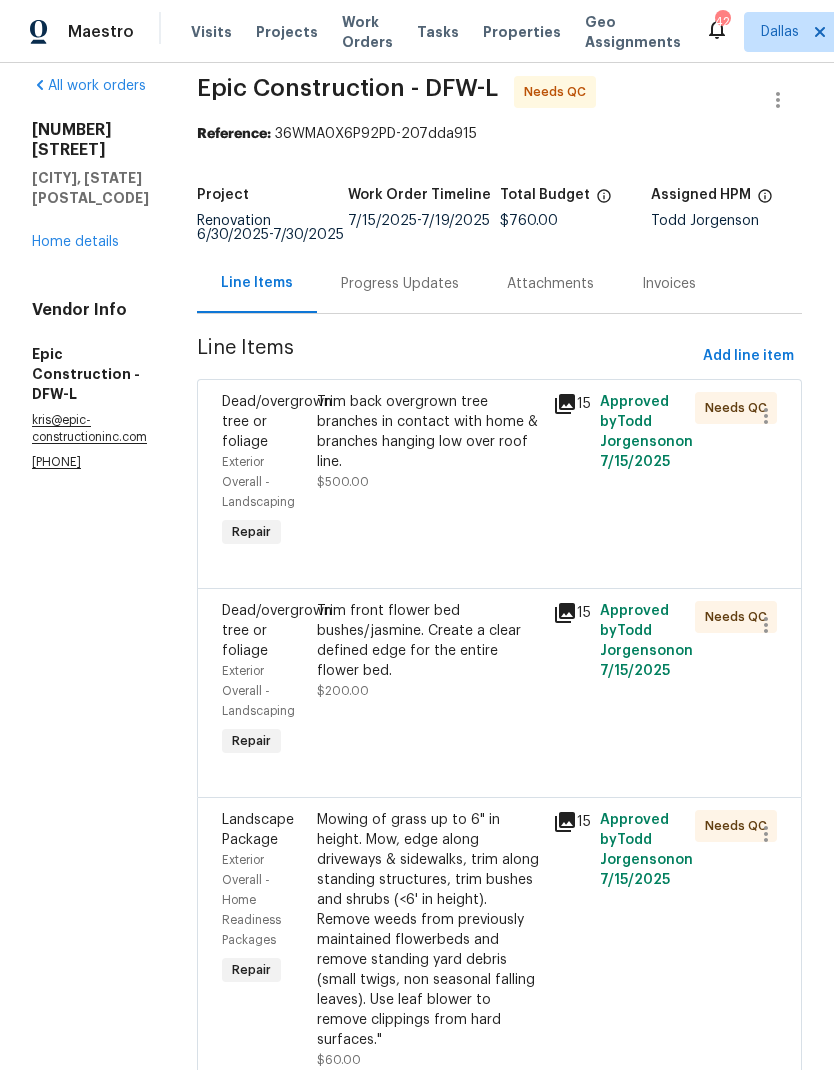 click on "Trim front flower bed bushes/jasmine. Create a clear defined edge for the entire flower bed." at bounding box center (429, 641) 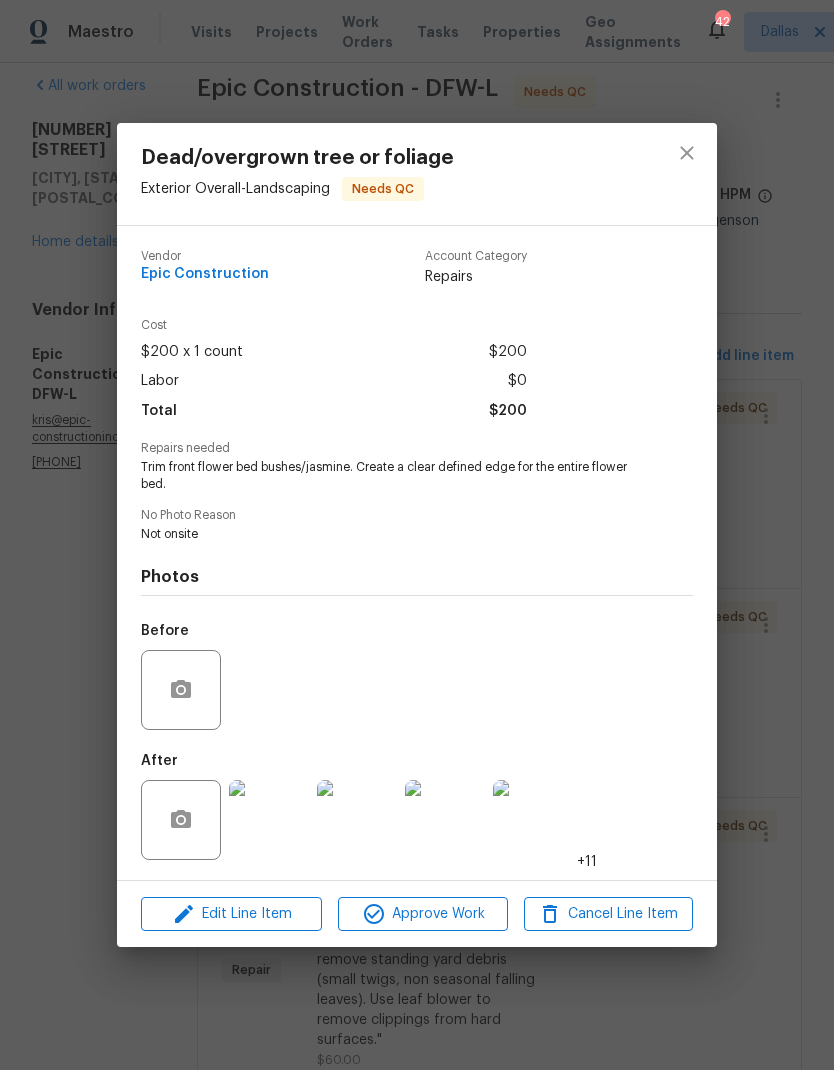 click on "Edit Line Item" at bounding box center [231, 914] 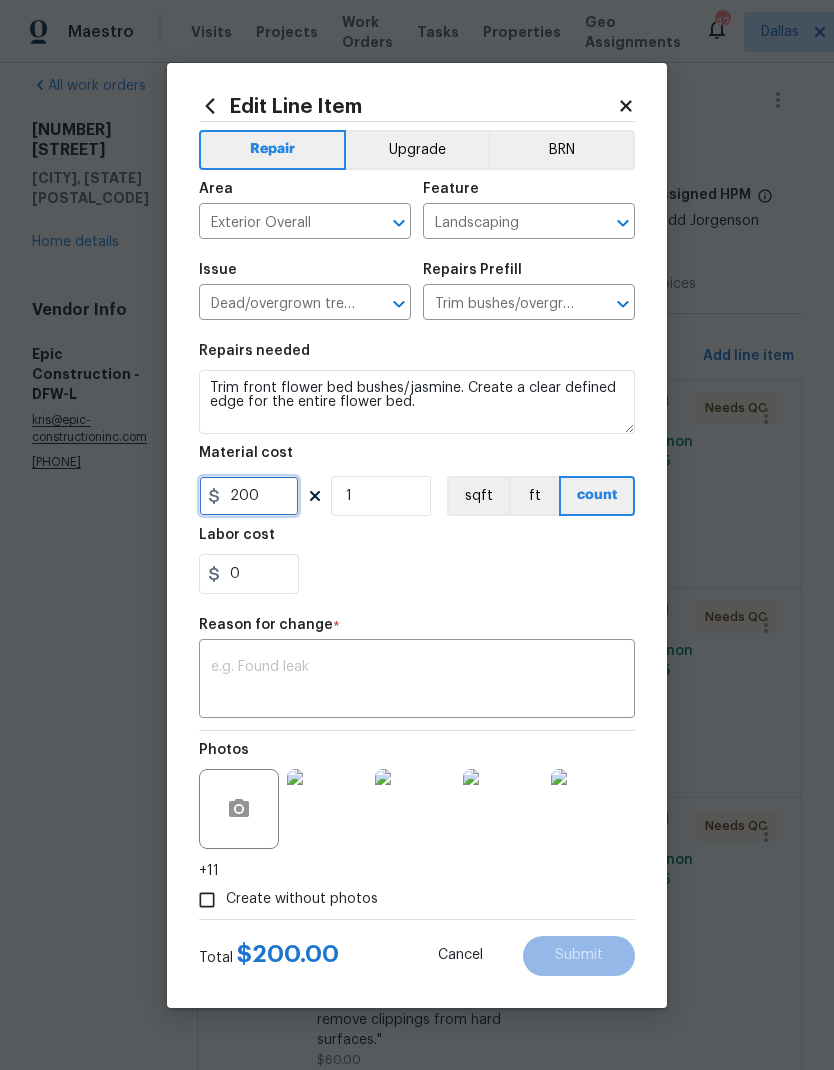 click on "200" at bounding box center [249, 496] 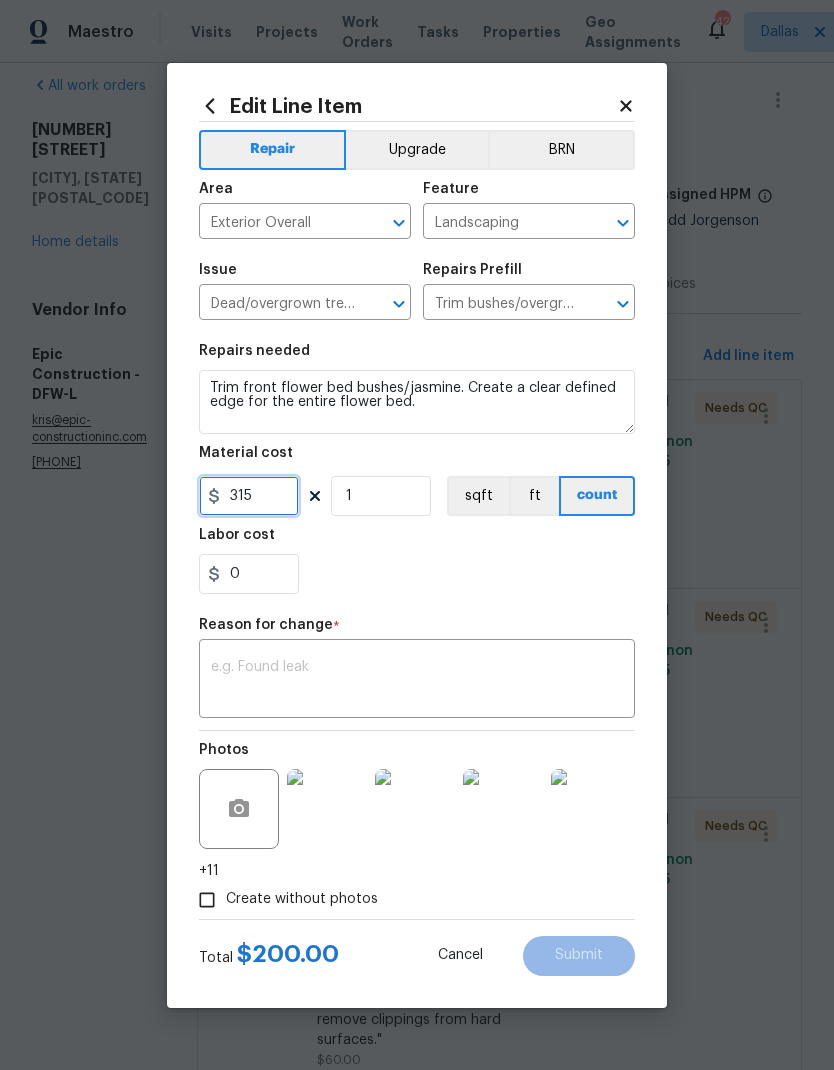 type on "315" 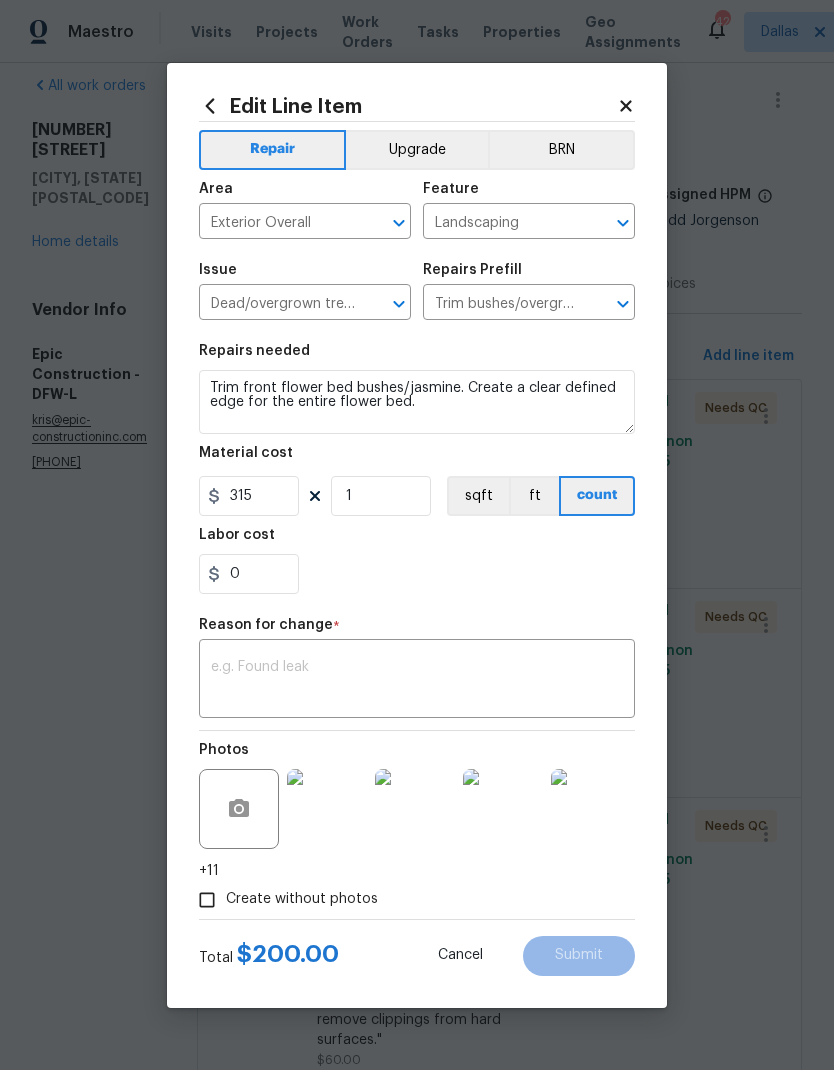click at bounding box center (417, 681) 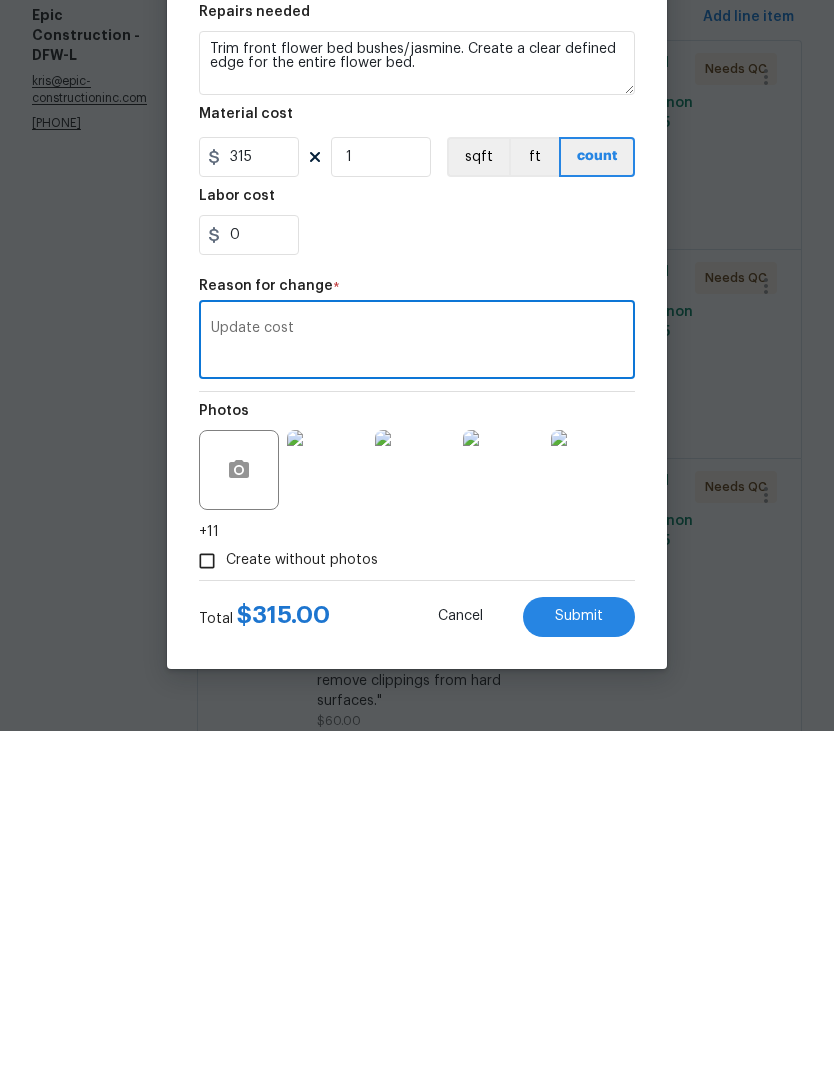 type on "Update cost" 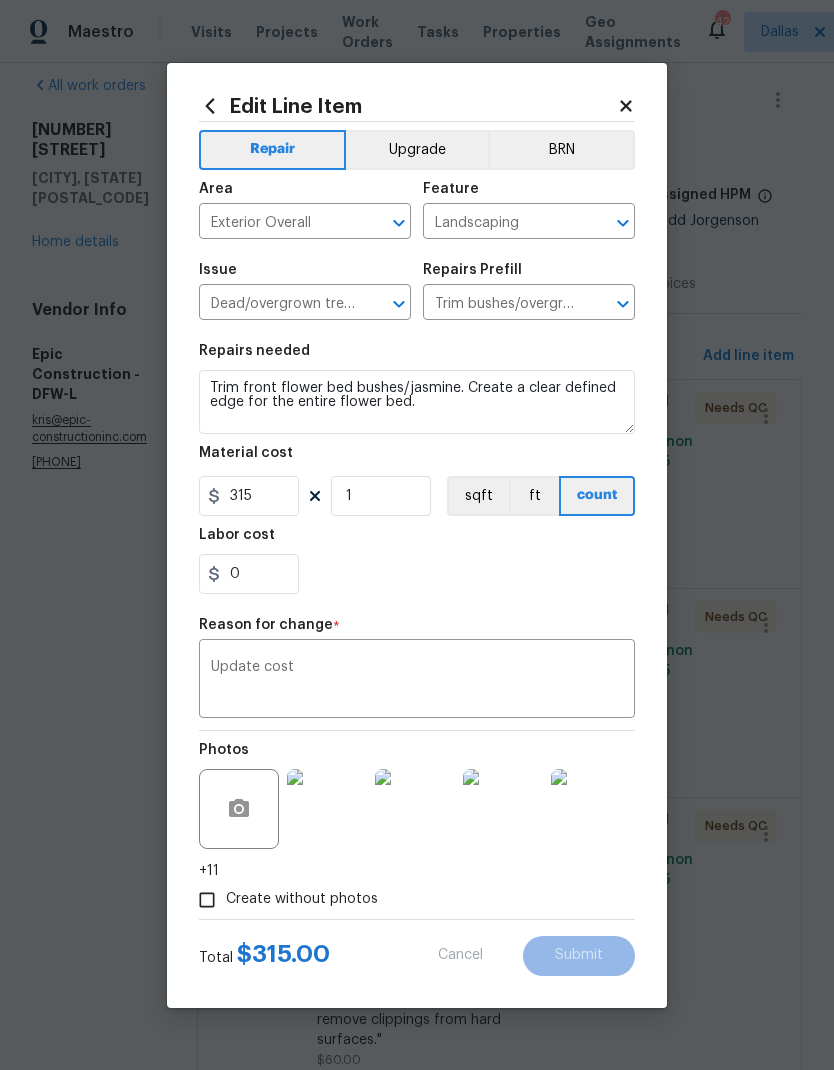 type on "200" 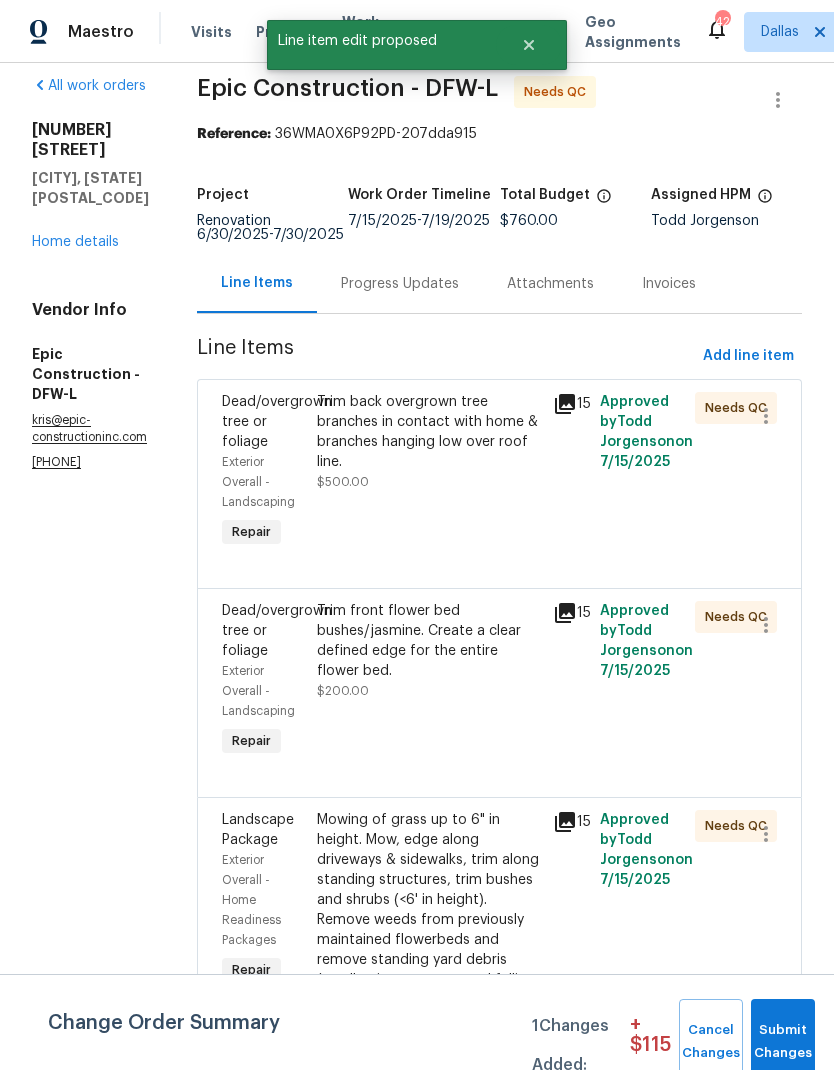click on "Trim back overgrown tree branches in contact with home & branches hanging low over roof line." at bounding box center [429, 432] 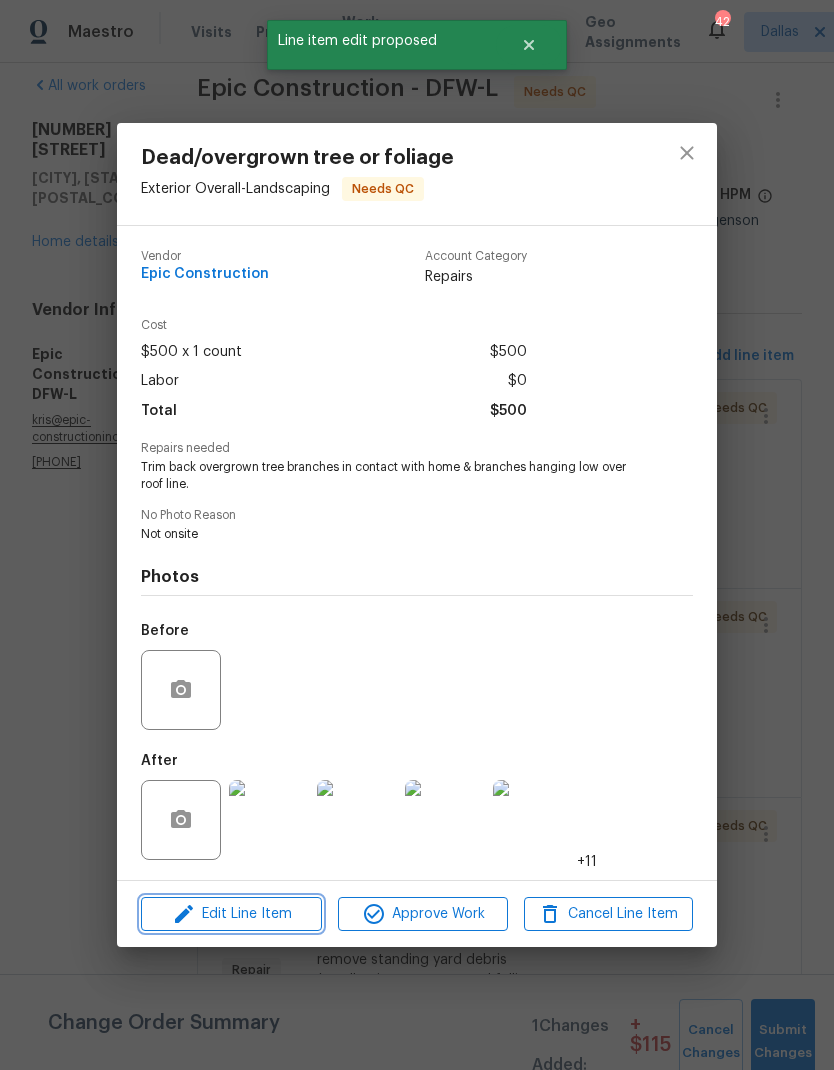 click on "Edit Line Item" at bounding box center (231, 914) 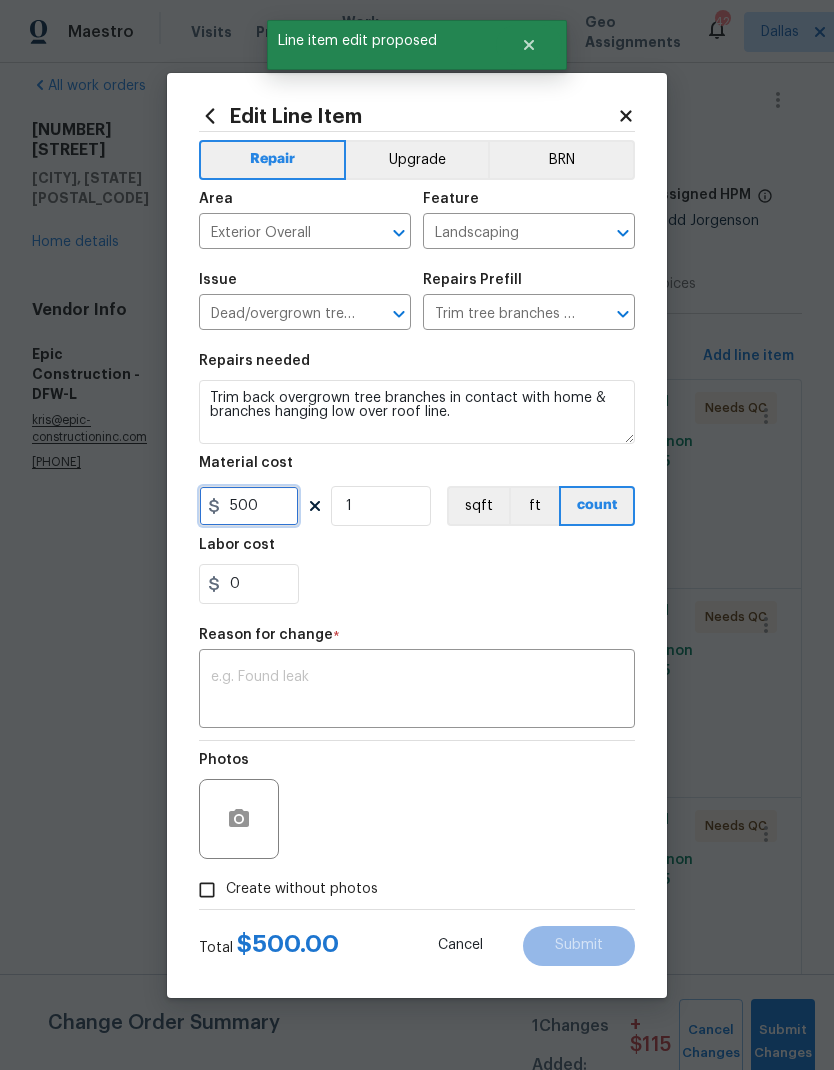 click on "500" at bounding box center [249, 506] 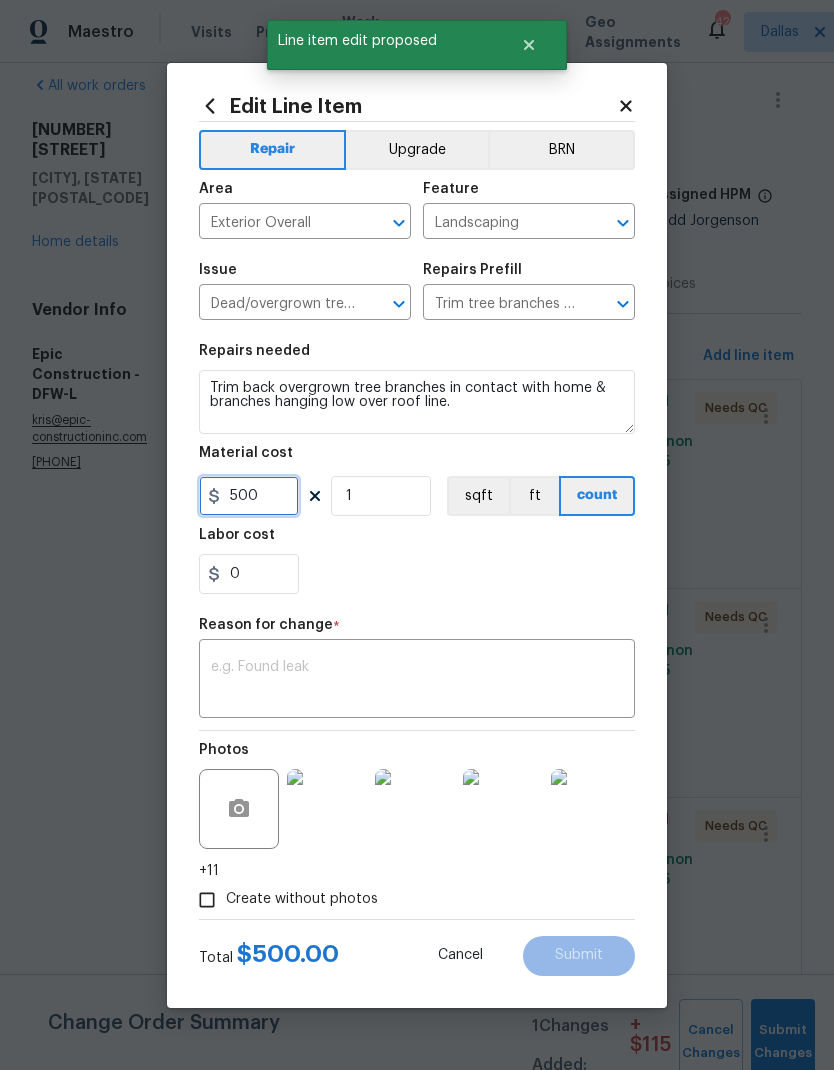 click on "500" at bounding box center (249, 496) 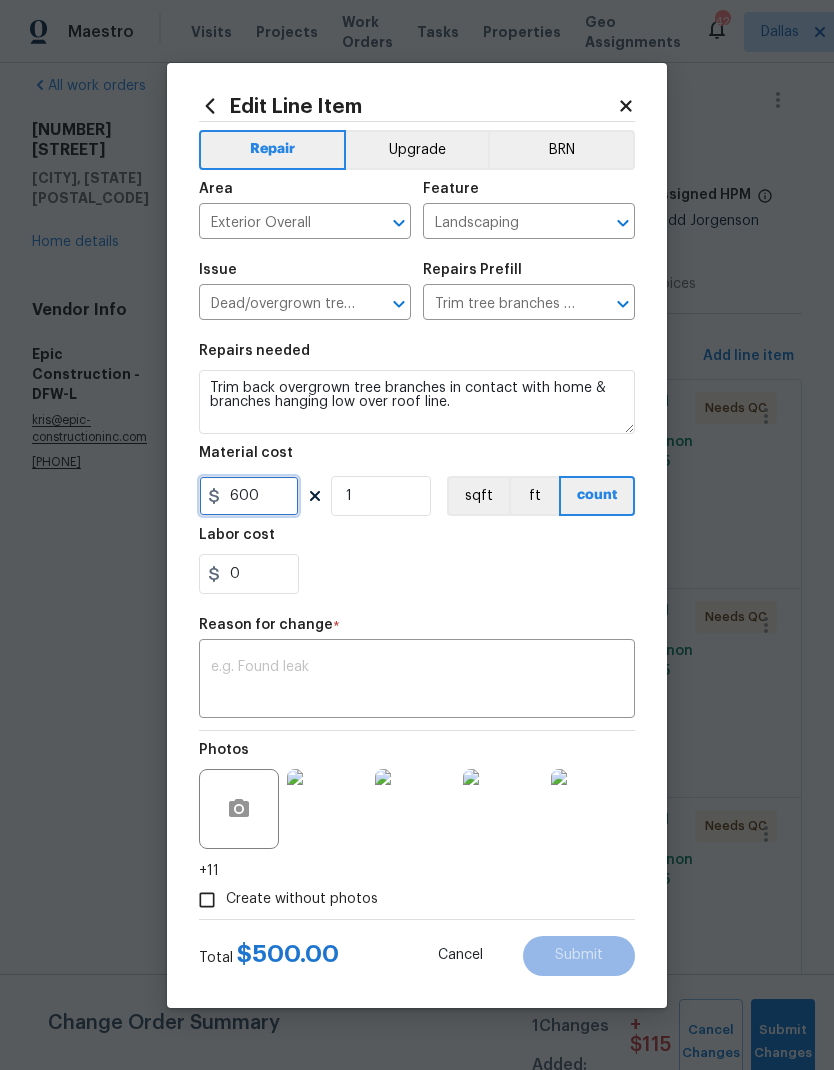 type on "600" 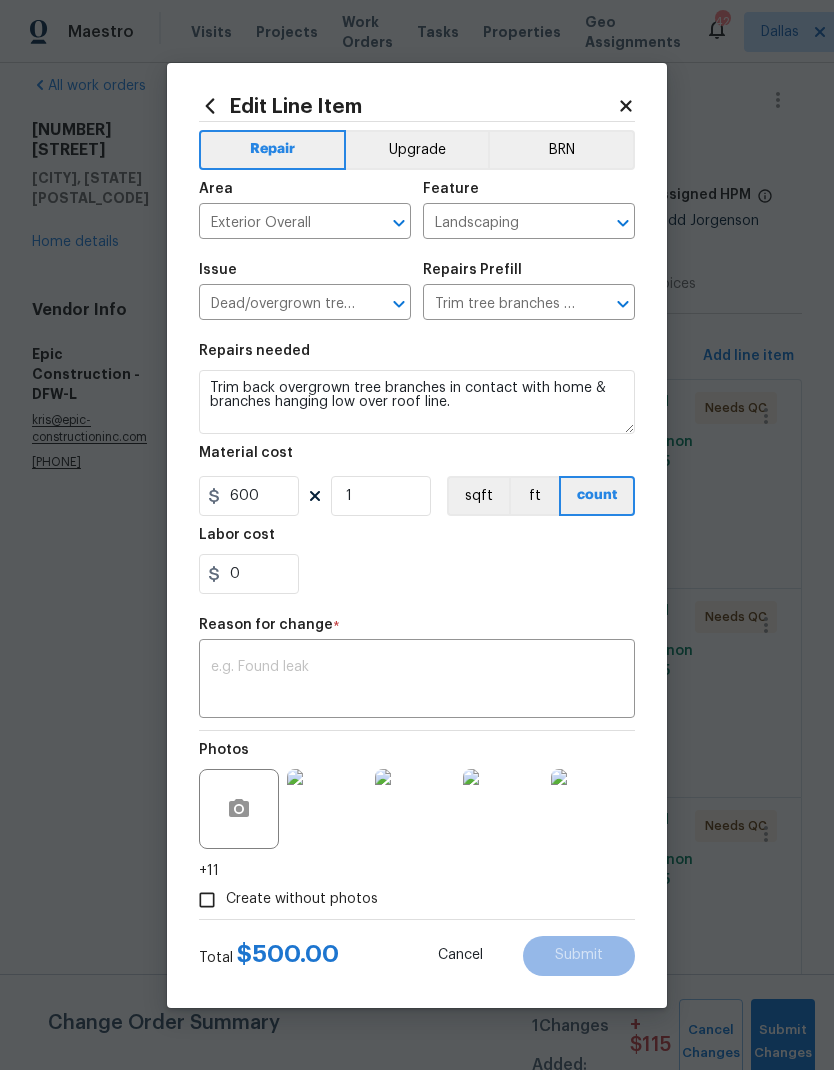 click on "0" at bounding box center (417, 574) 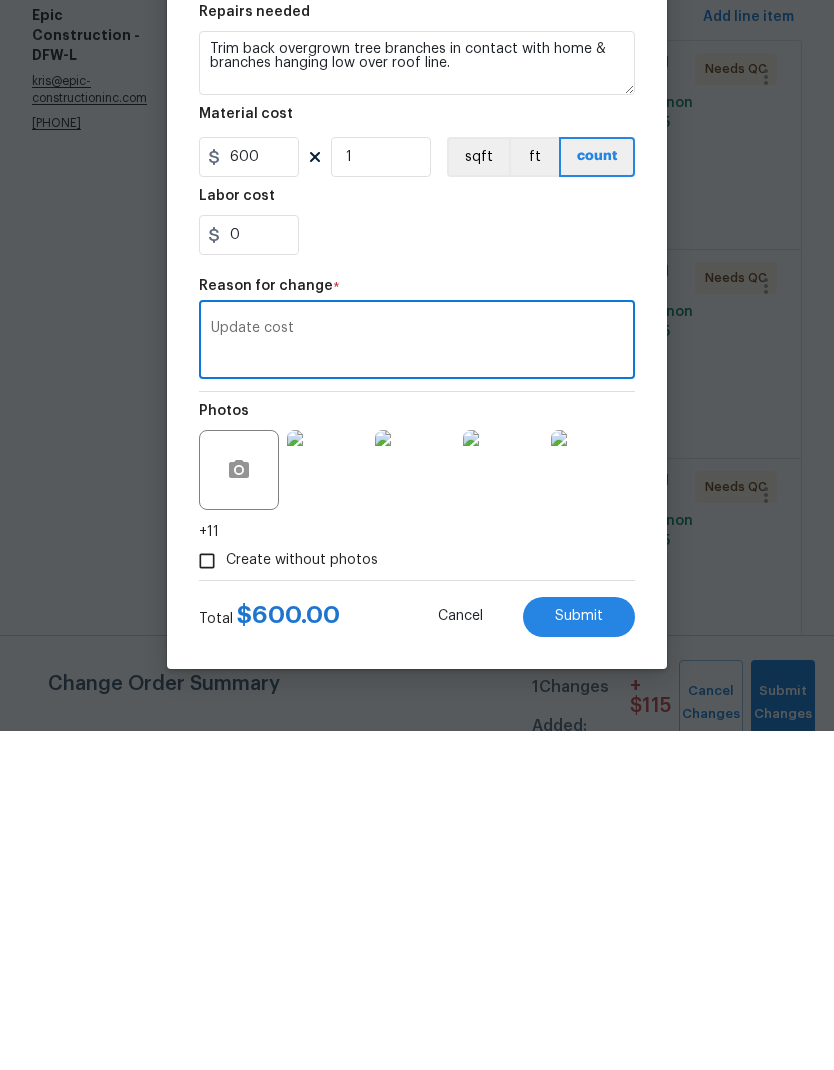 type on "Update cost" 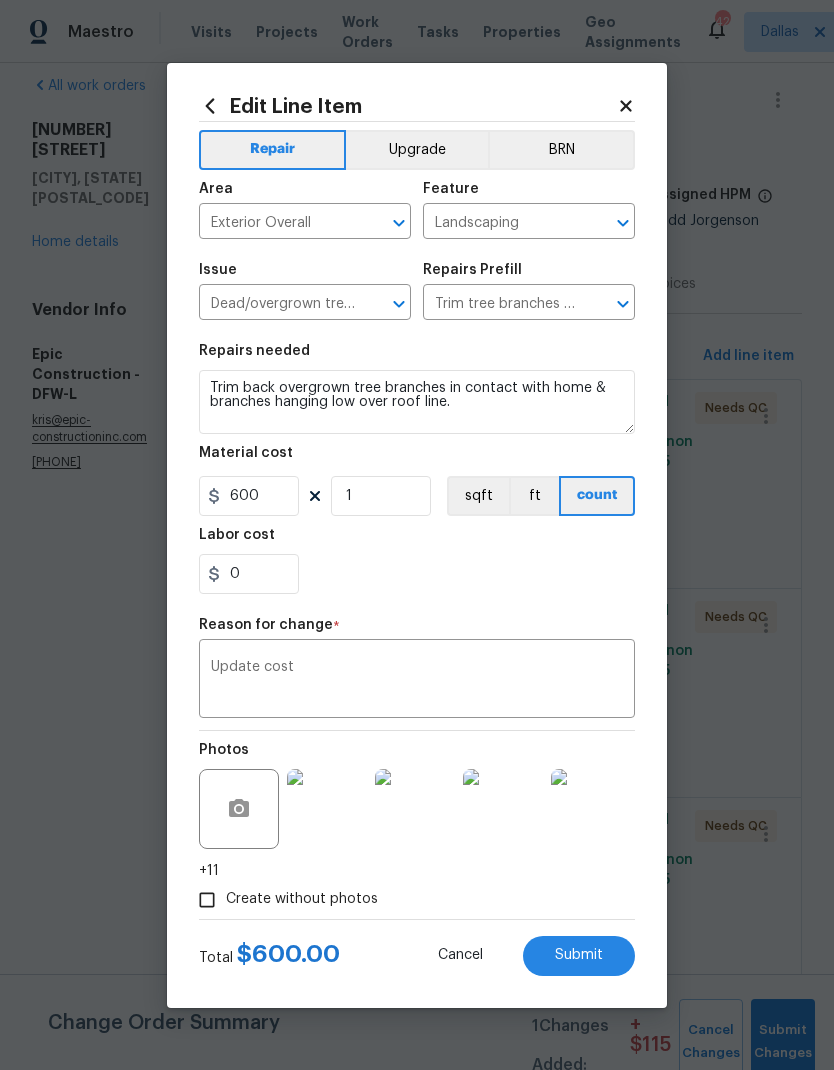 click on "Submit" at bounding box center (579, 956) 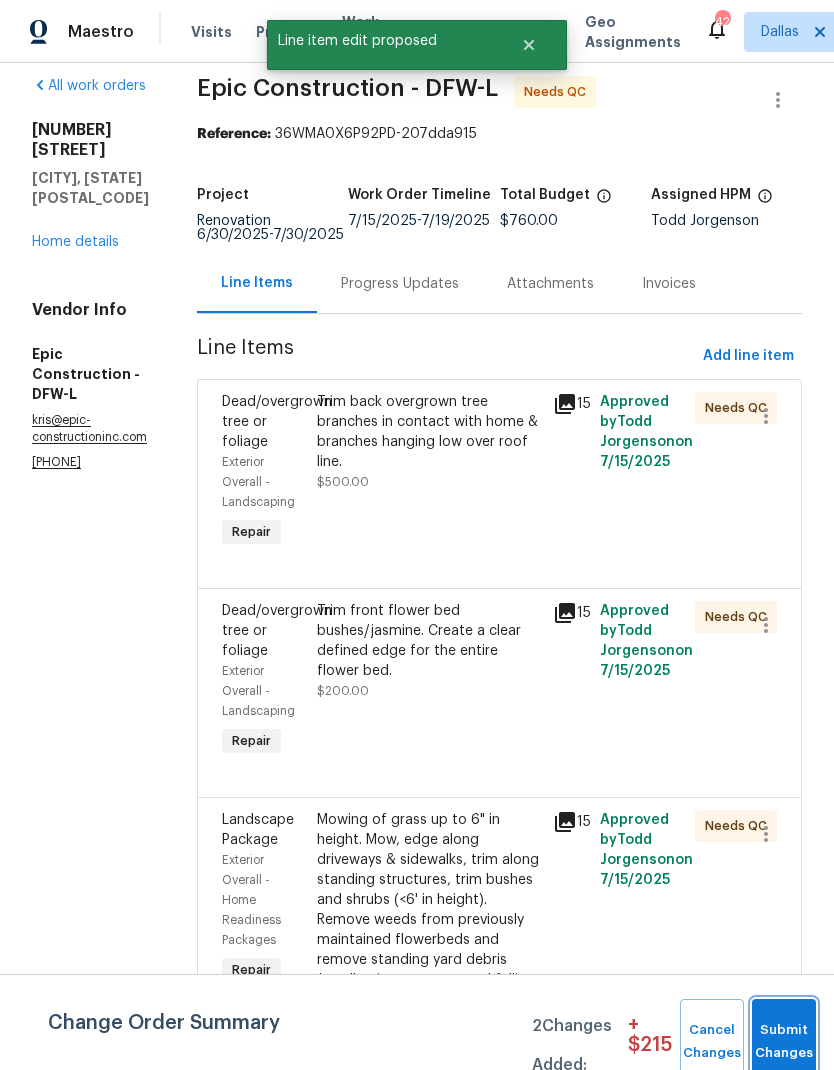 click on "Submit Changes" at bounding box center [784, 1042] 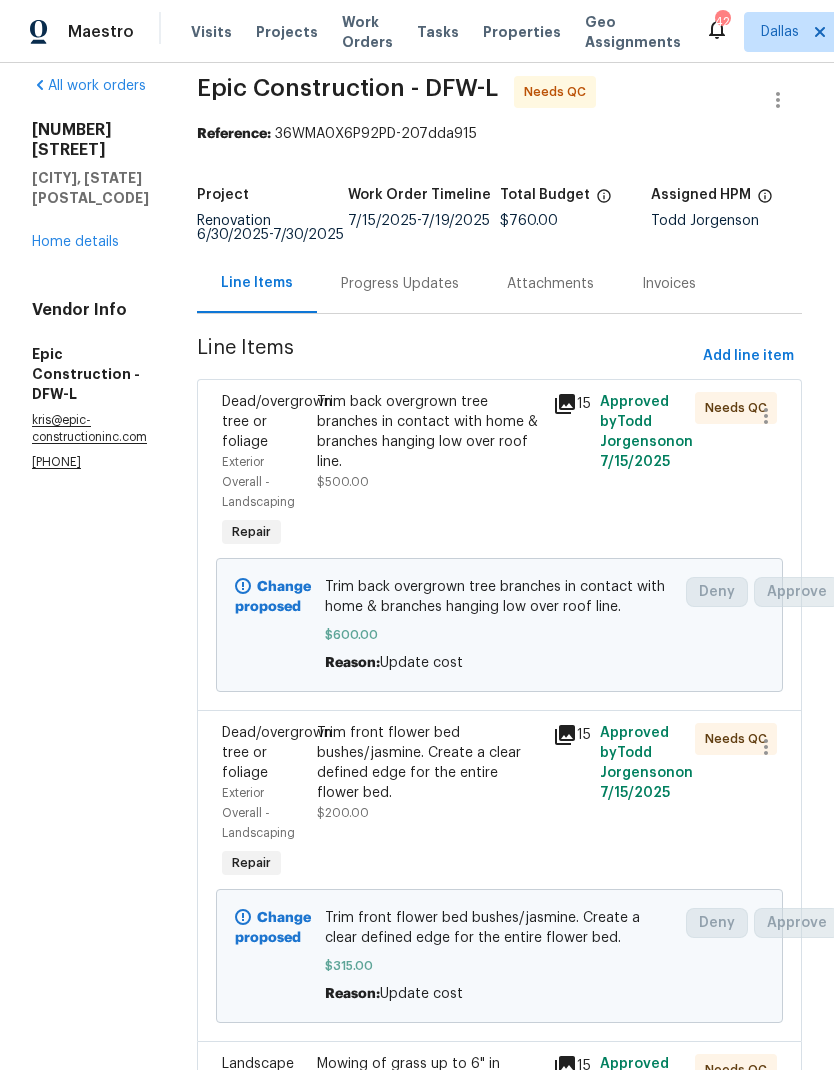 click on "Home details" at bounding box center [75, 242] 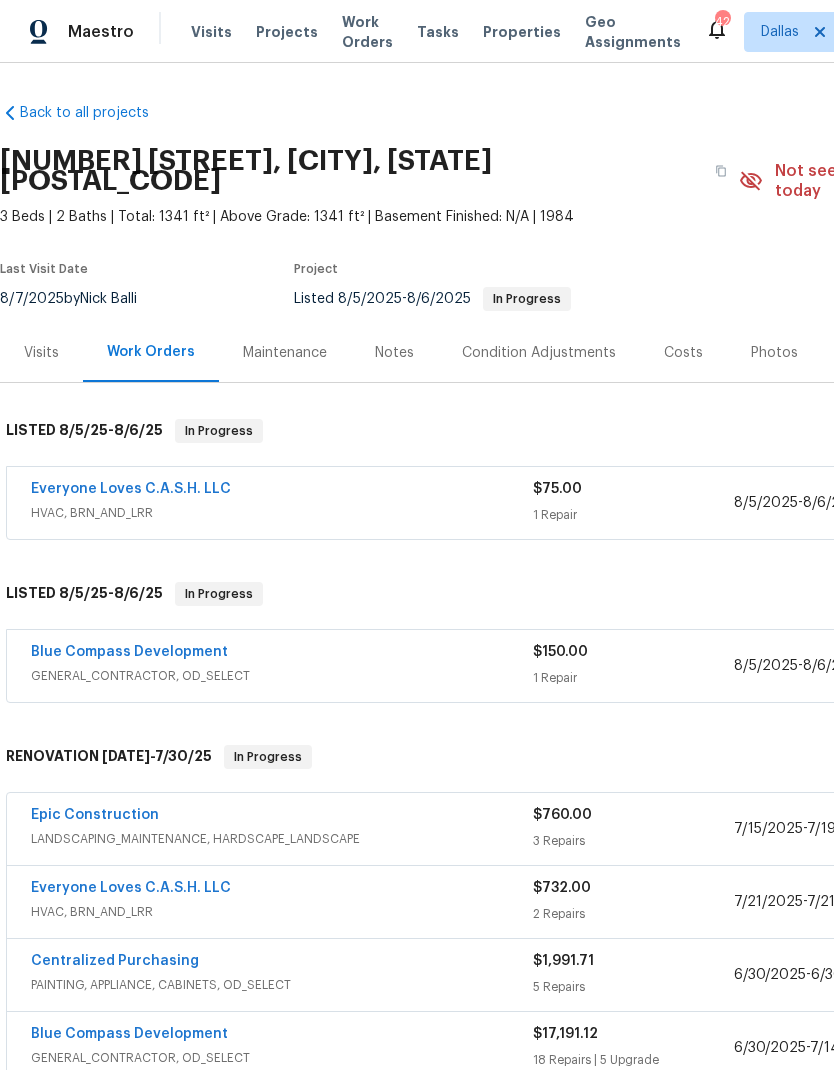 scroll, scrollTop: 0, scrollLeft: 0, axis: both 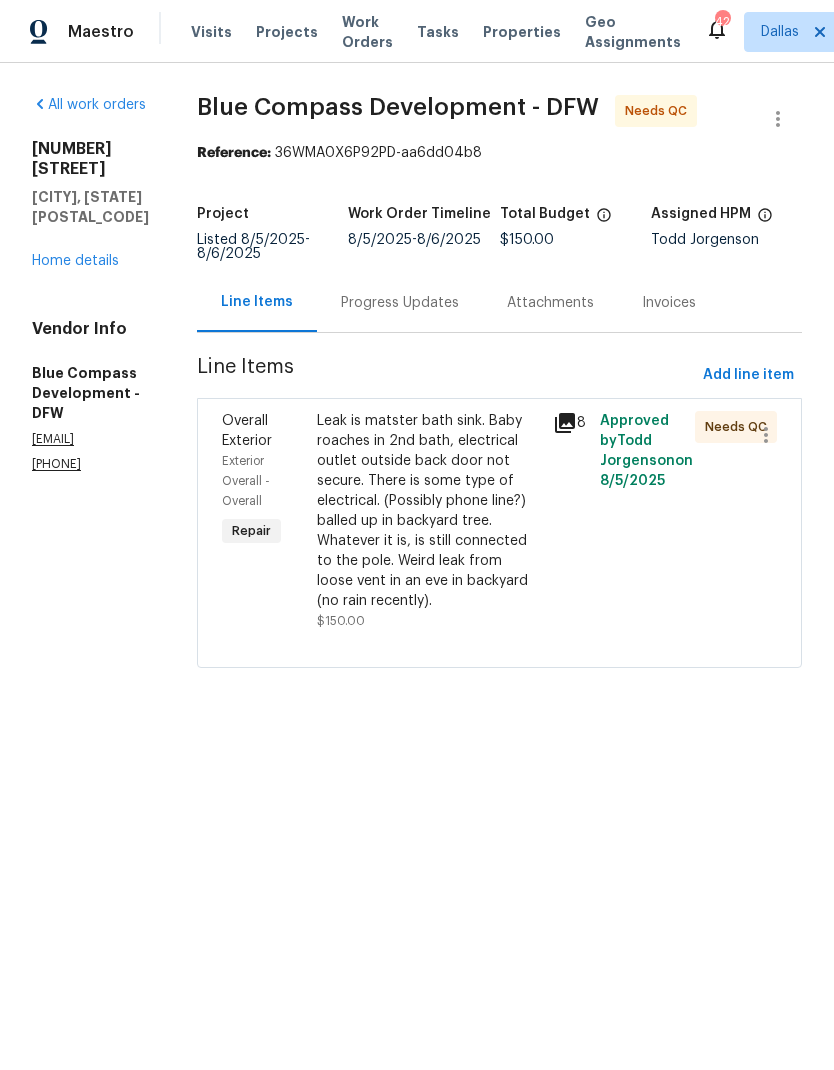 click on "Progress Updates" at bounding box center (400, 303) 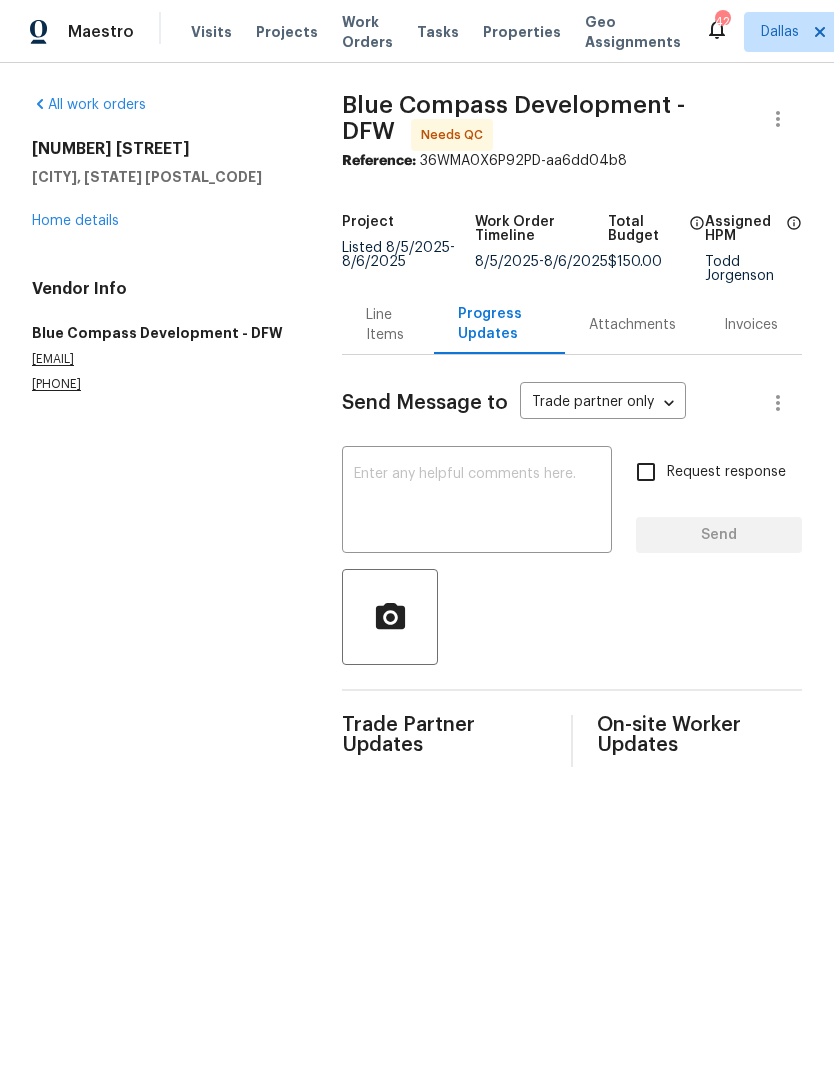 click on "Line Items" at bounding box center [388, 325] 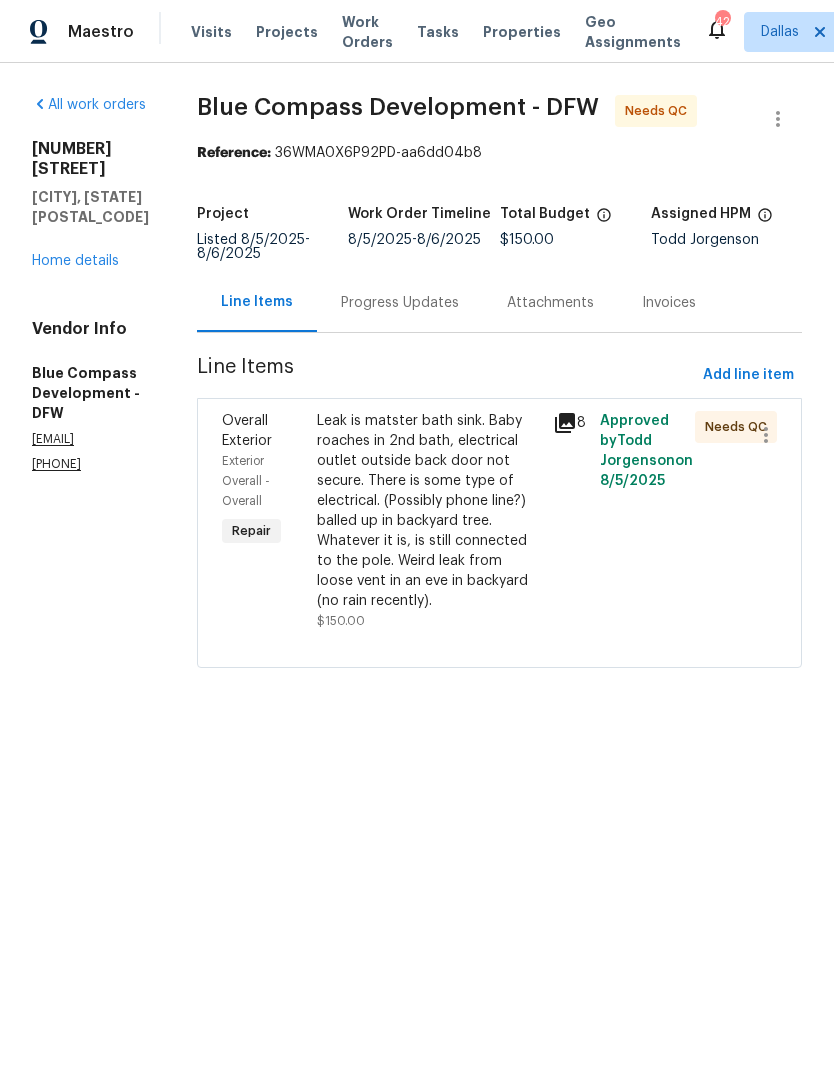 click on "Home details" at bounding box center [75, 261] 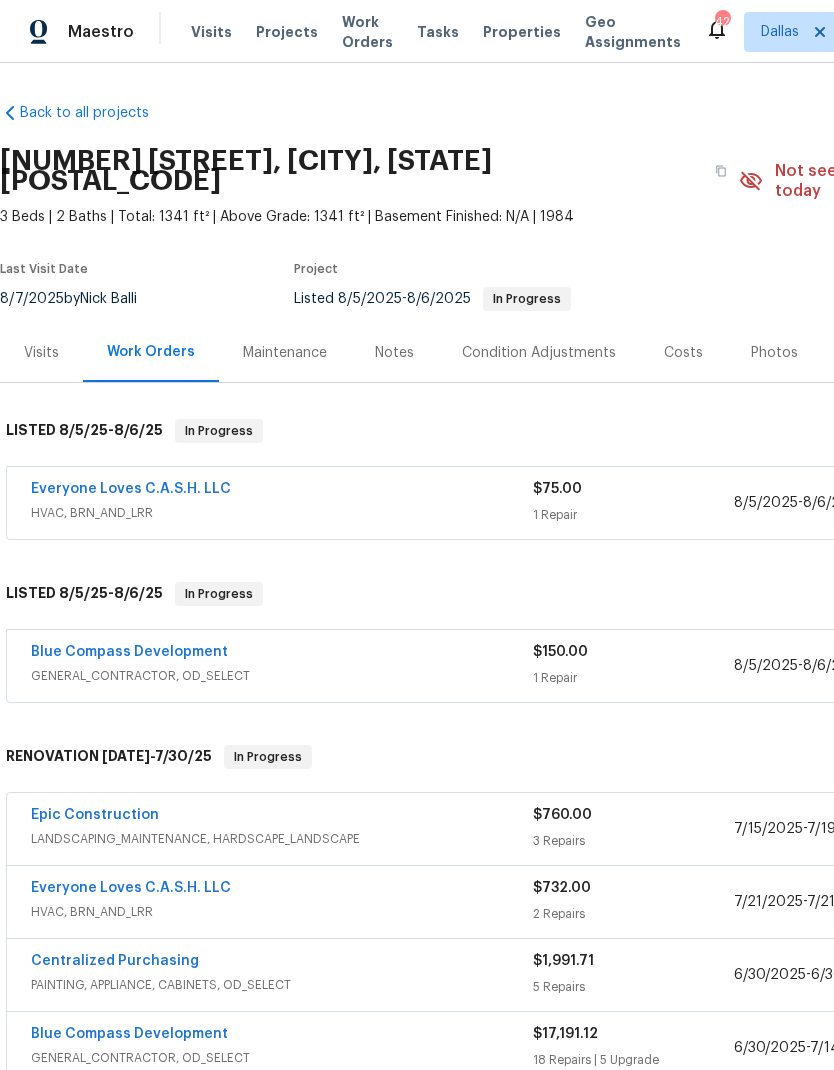 scroll, scrollTop: 0, scrollLeft: 0, axis: both 